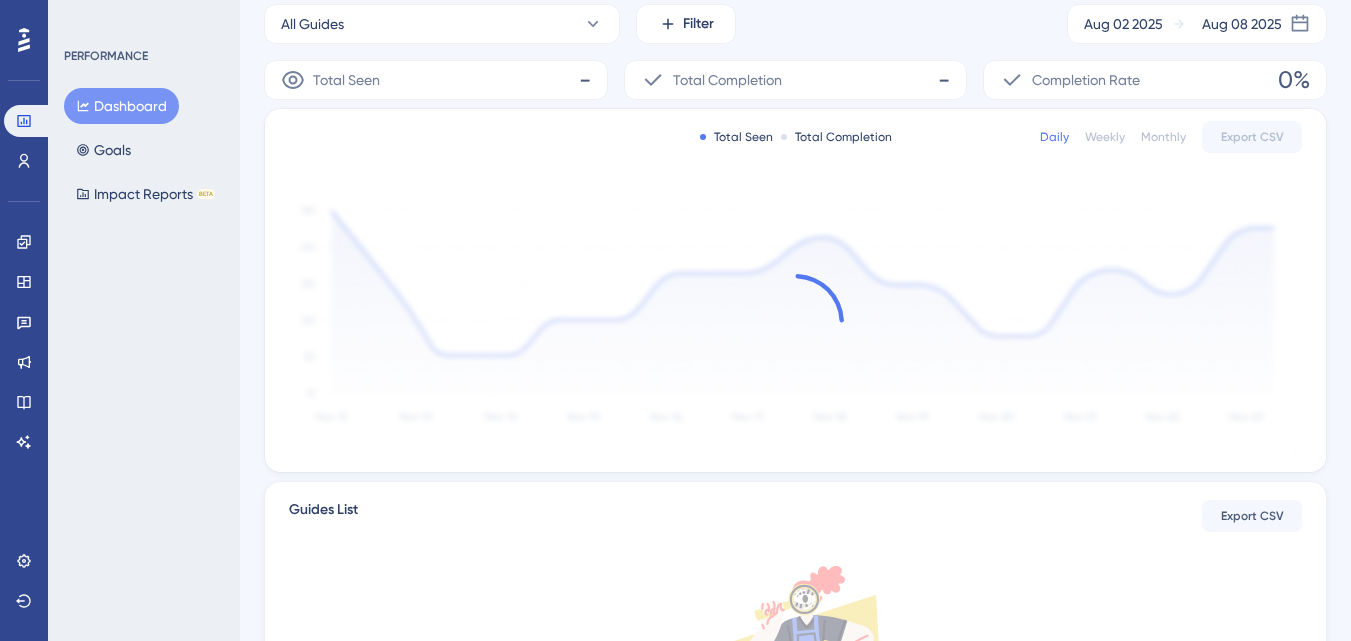 scroll, scrollTop: 300, scrollLeft: 0, axis: vertical 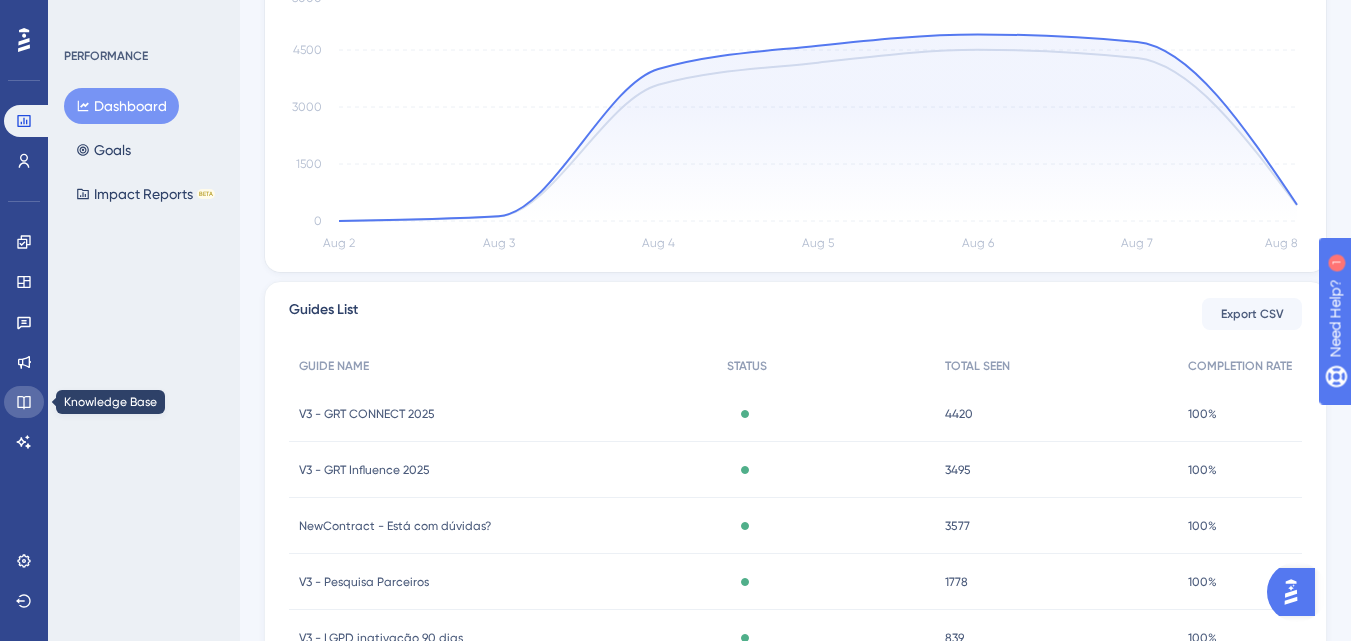 click at bounding box center [24, 402] 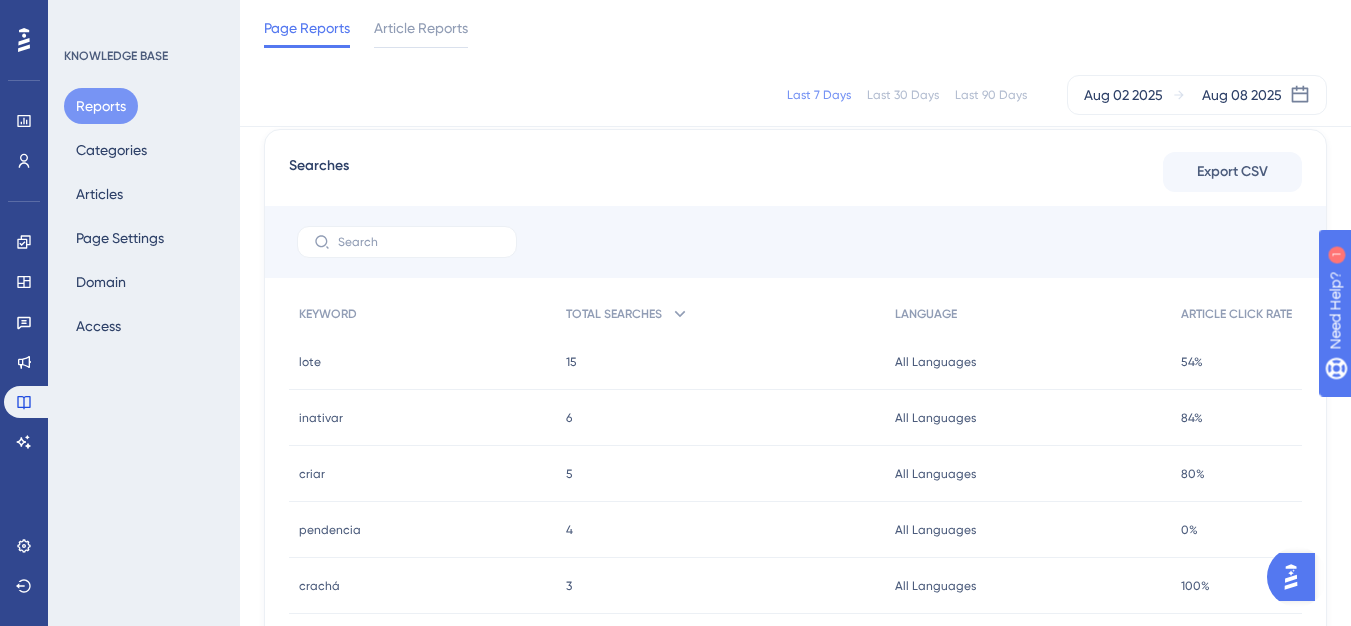 scroll, scrollTop: 400, scrollLeft: 0, axis: vertical 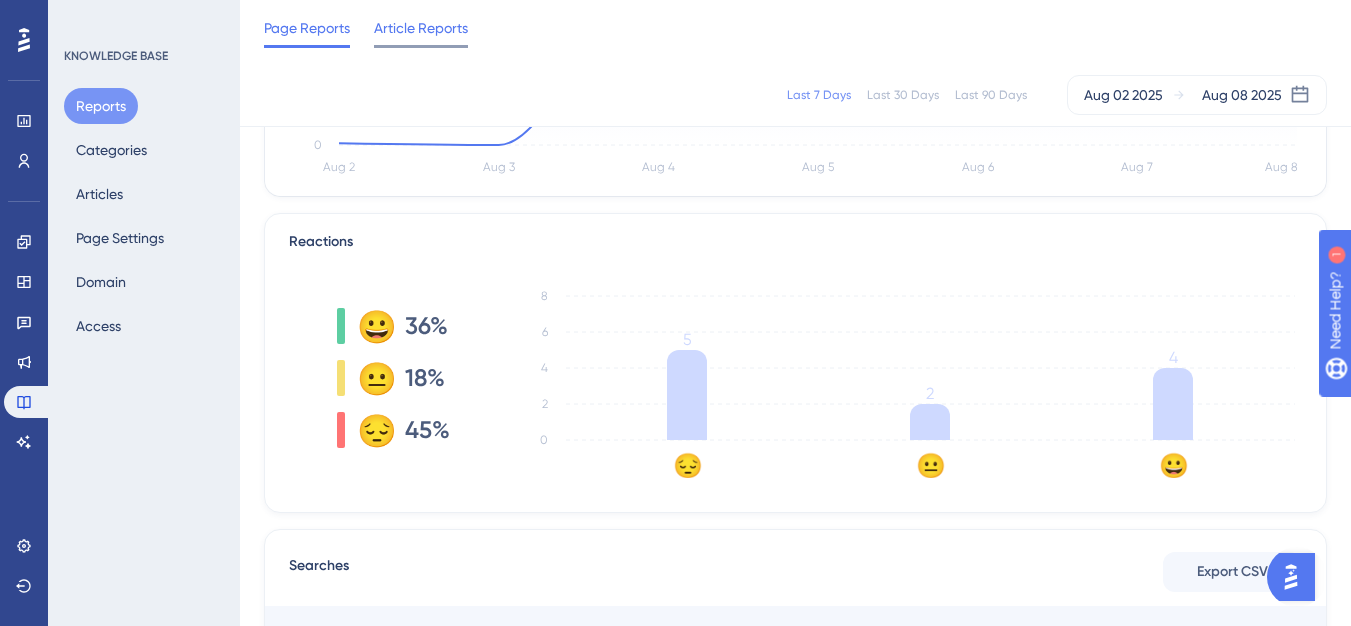 click at bounding box center [421, 46] 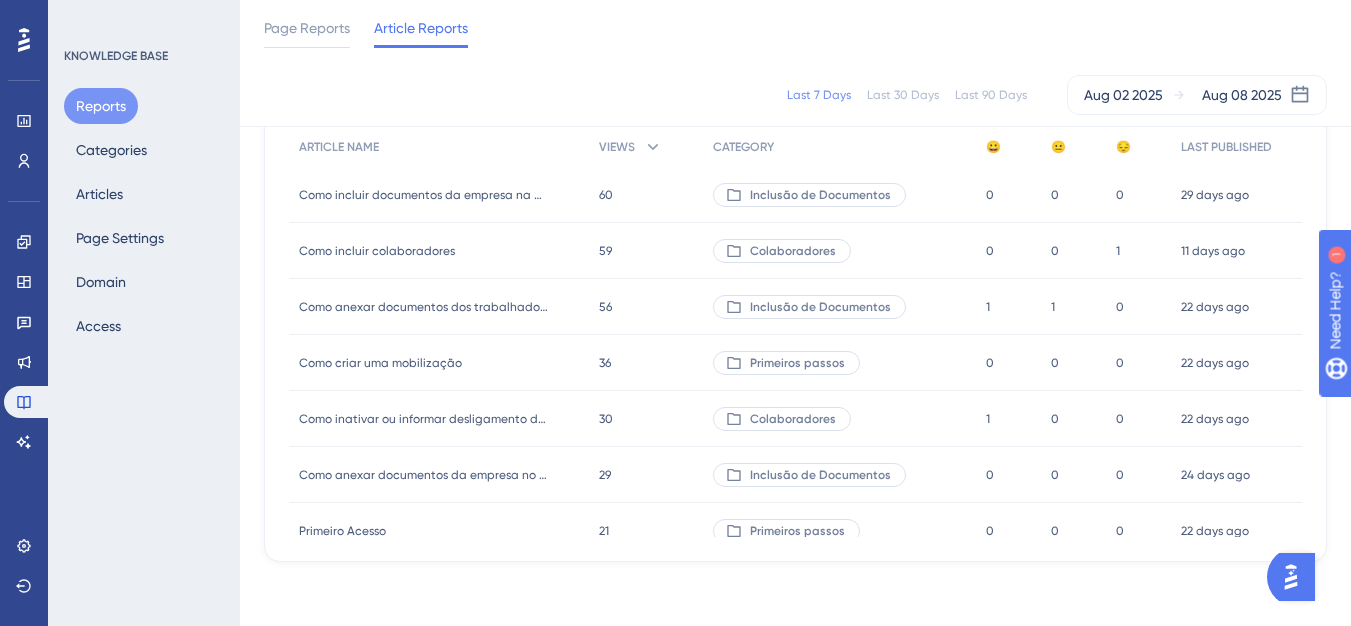 scroll, scrollTop: 0, scrollLeft: 0, axis: both 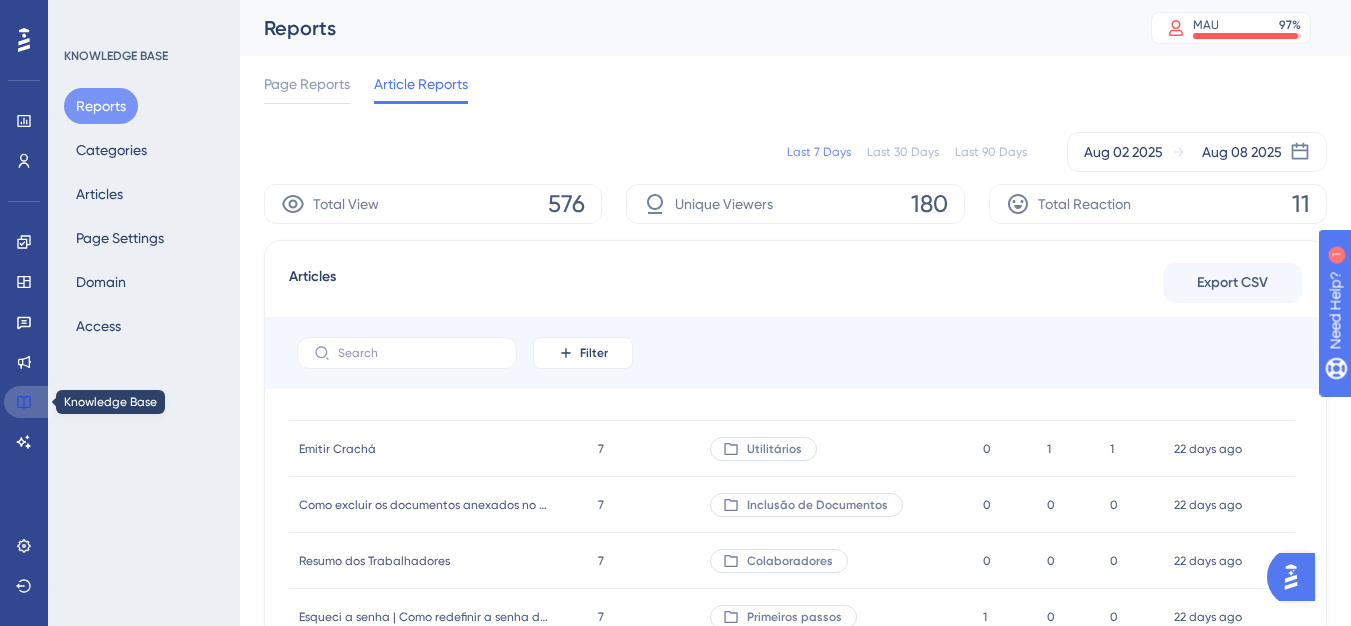 click at bounding box center [28, 402] 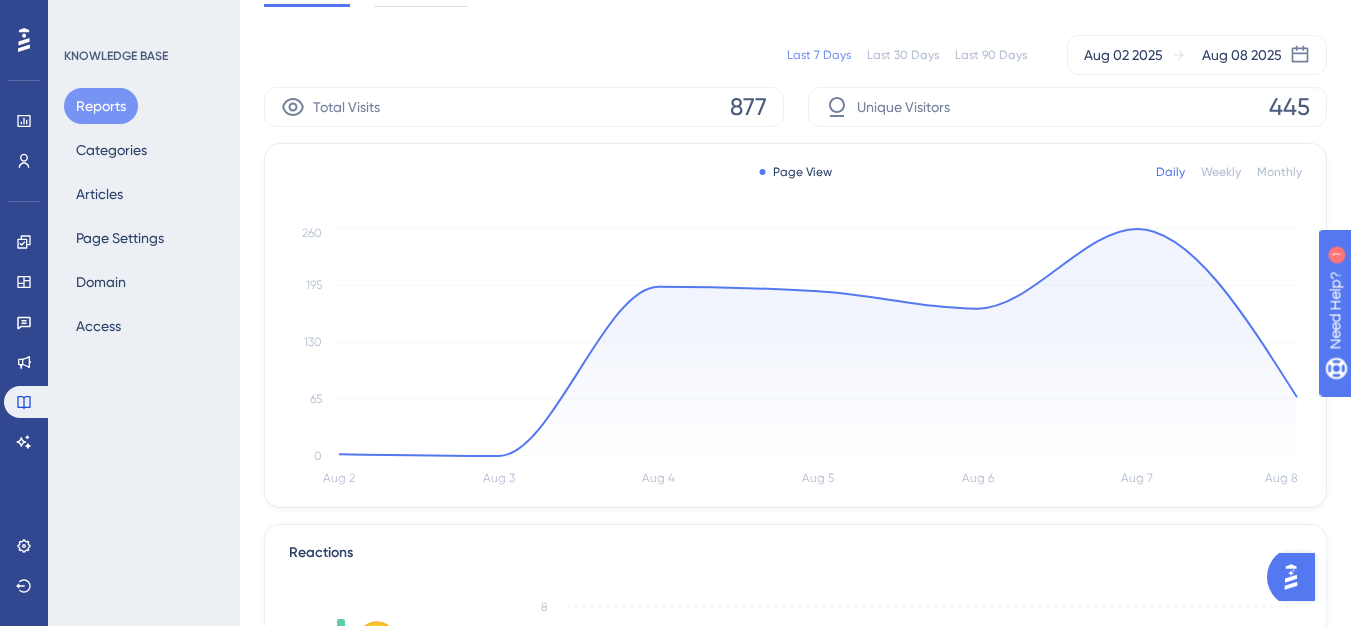 scroll, scrollTop: 0, scrollLeft: 0, axis: both 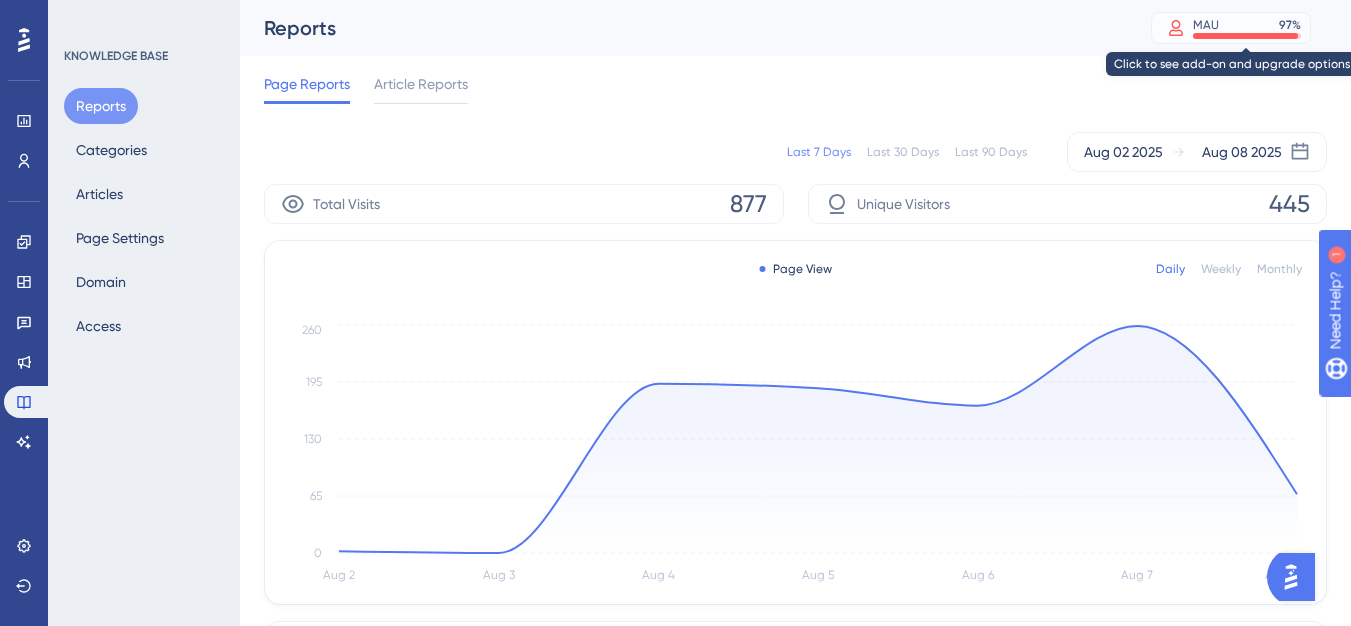 click on "MAU 97 %" at bounding box center [1247, 25] 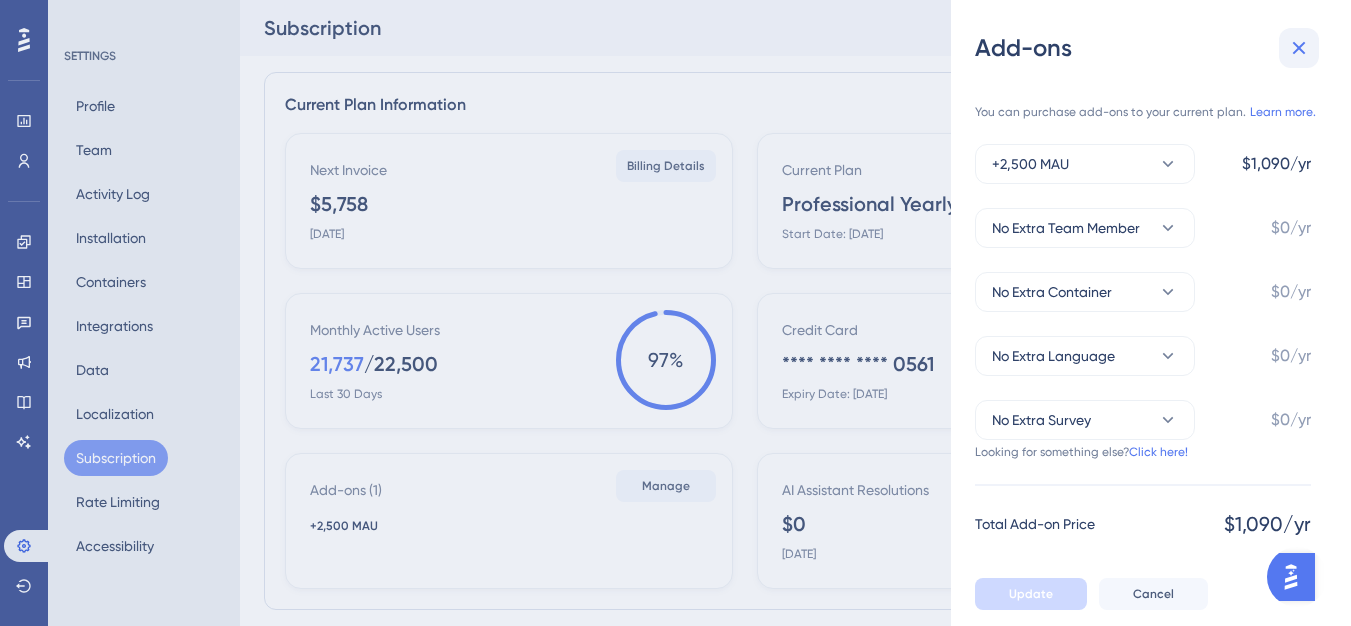 click at bounding box center (1299, 48) 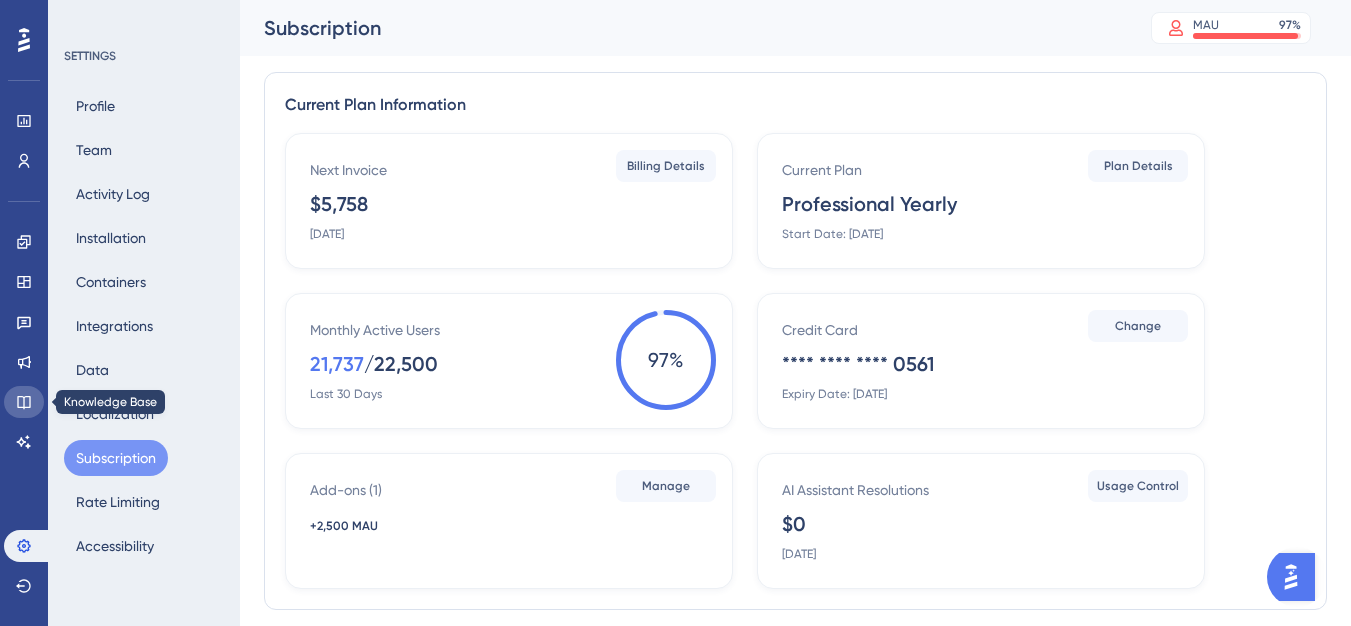 click at bounding box center [24, 402] 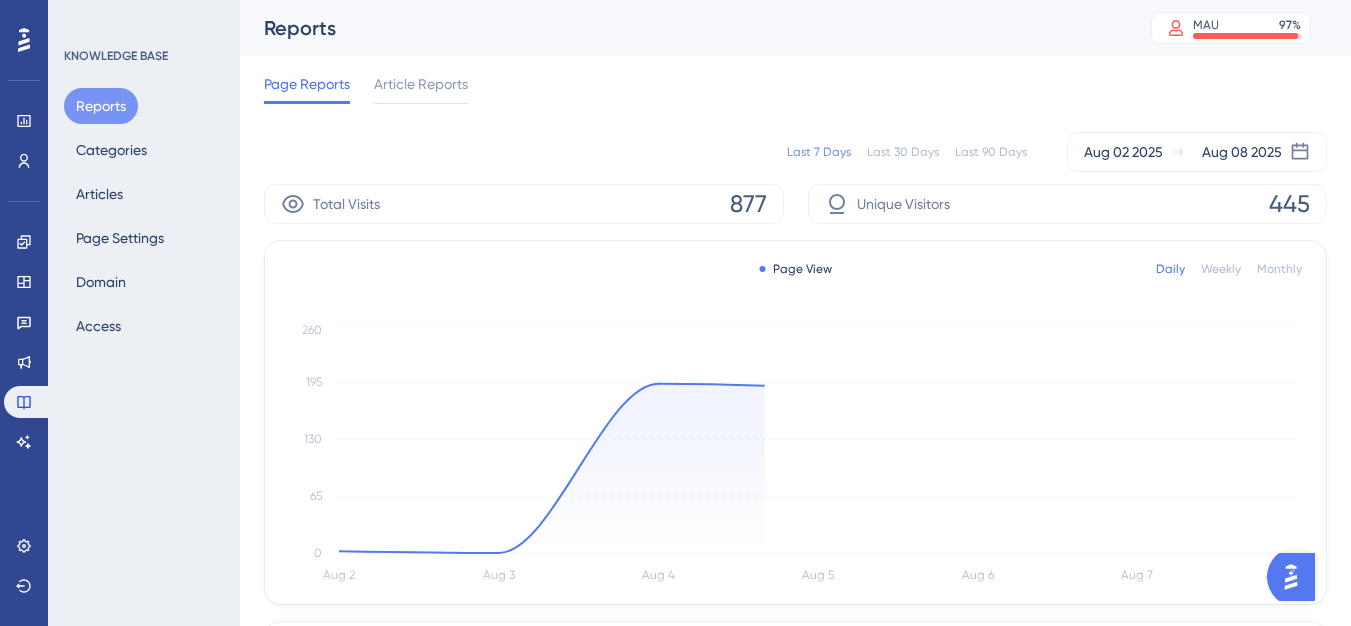 scroll, scrollTop: 0, scrollLeft: 0, axis: both 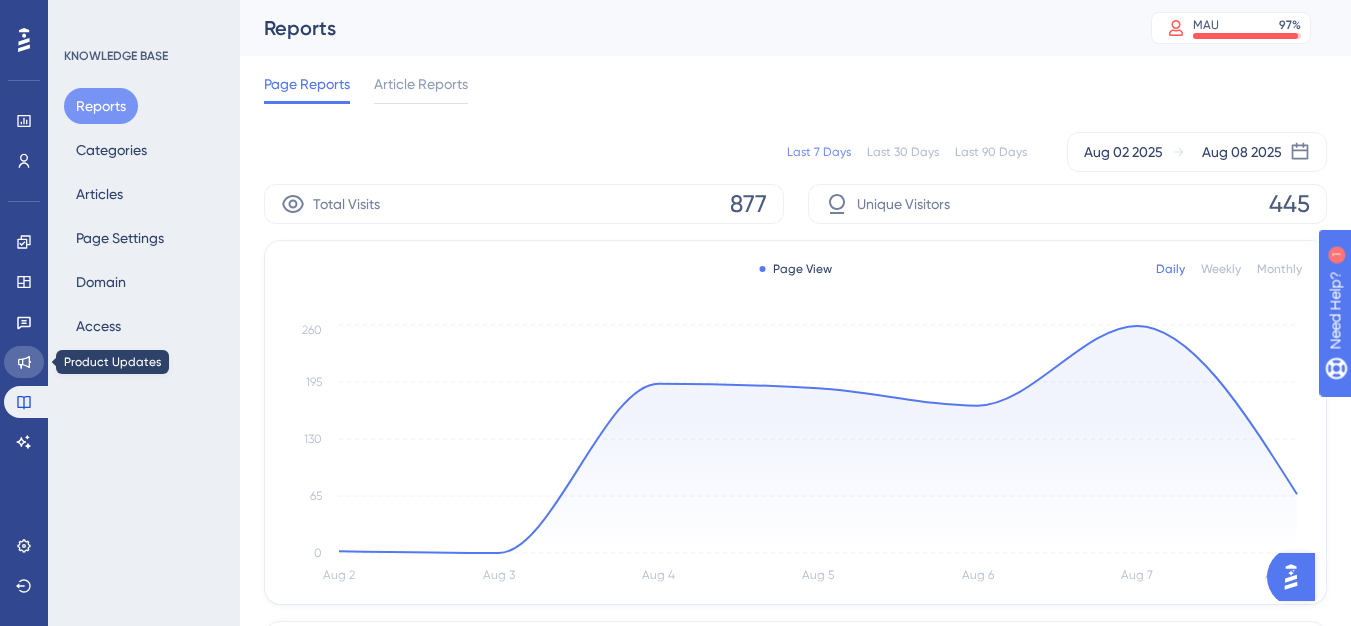 click at bounding box center [24, 362] 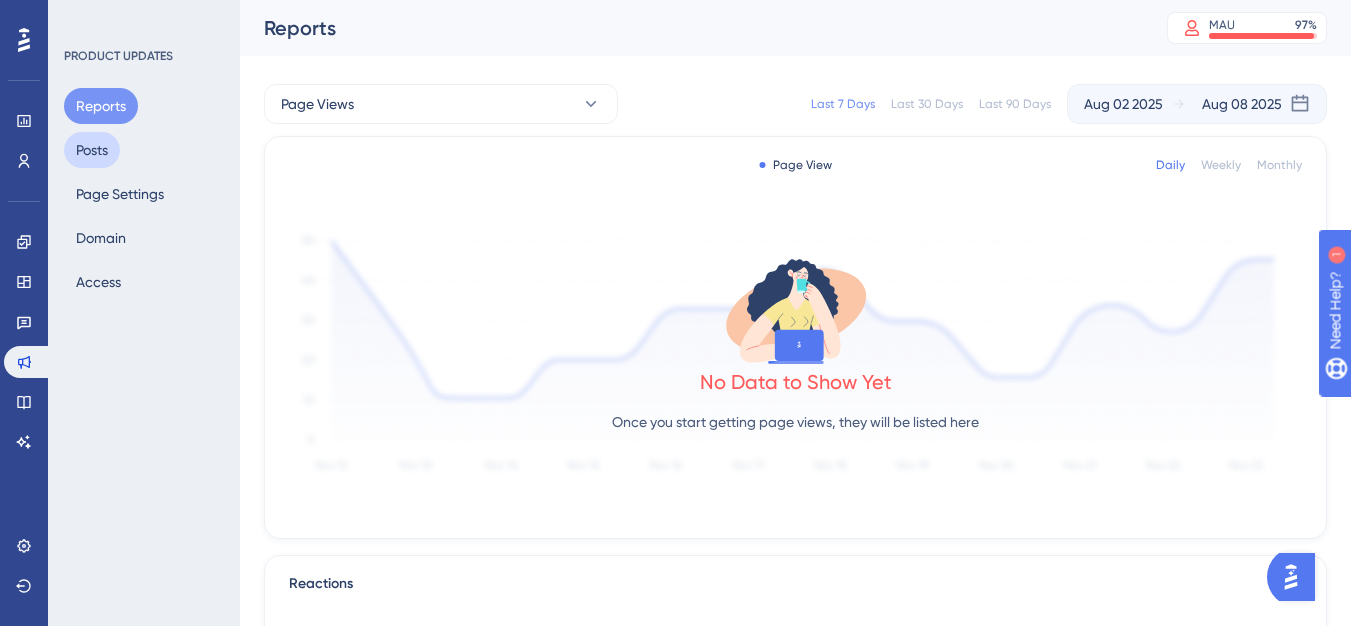 click on "Posts" at bounding box center (92, 150) 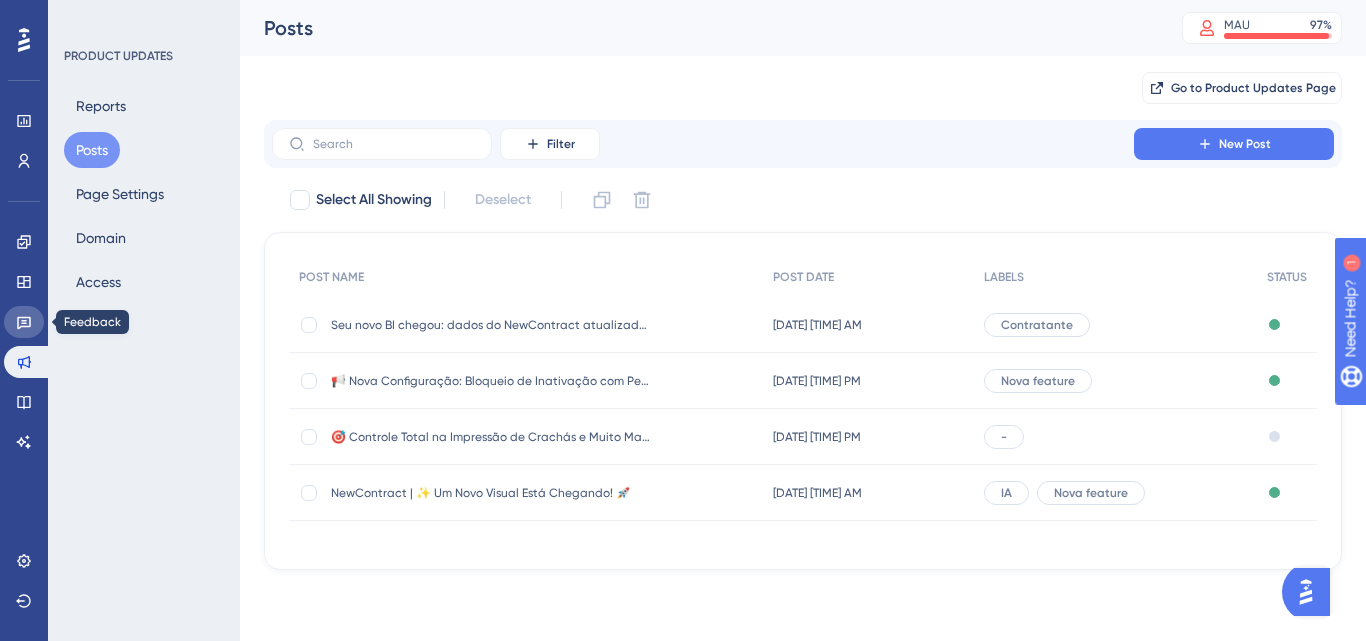 click 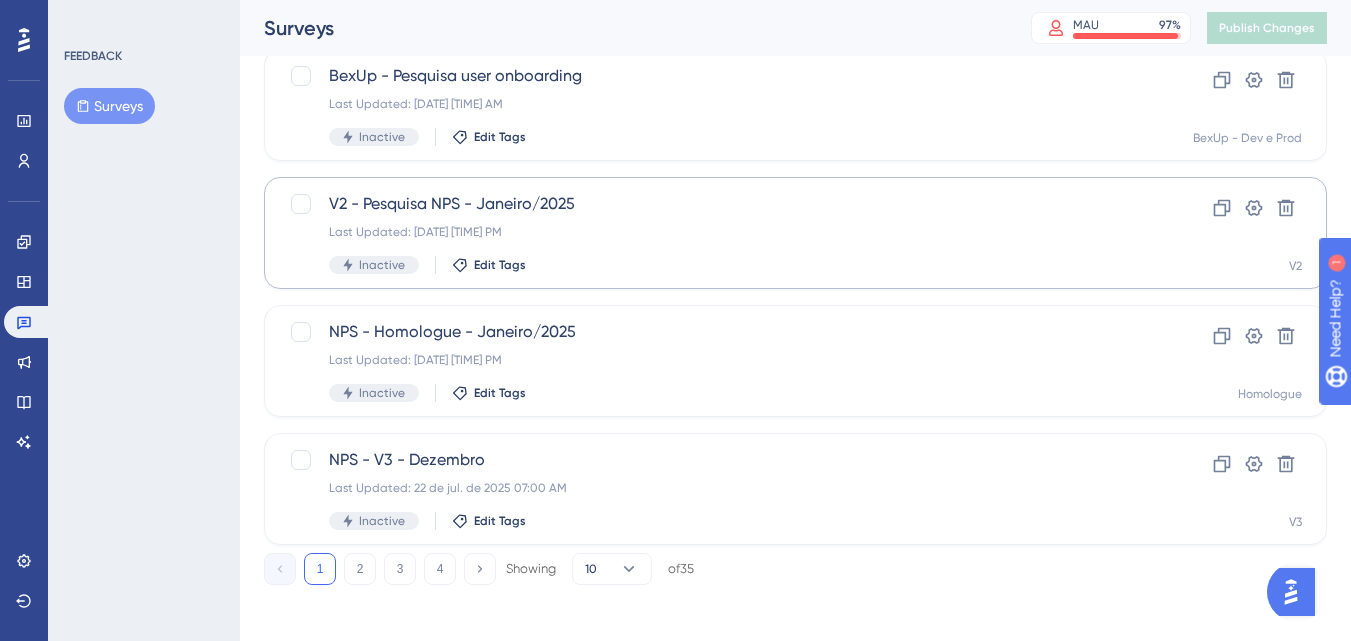 scroll, scrollTop: 911, scrollLeft: 0, axis: vertical 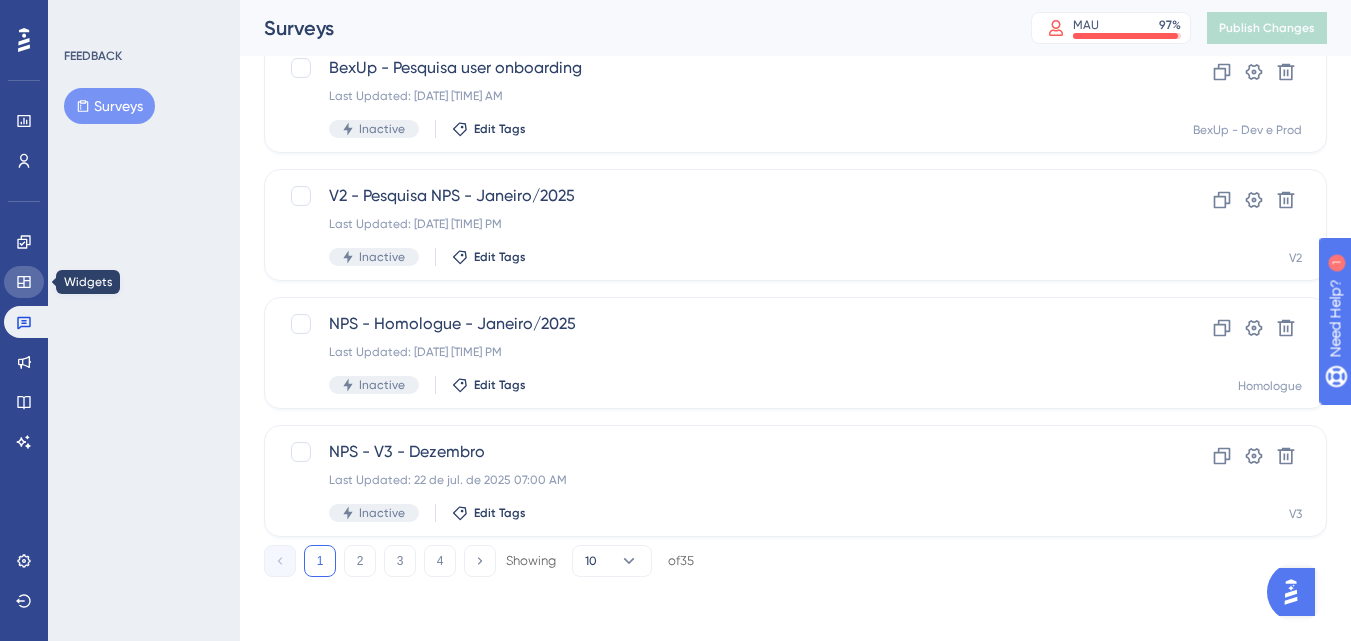 click 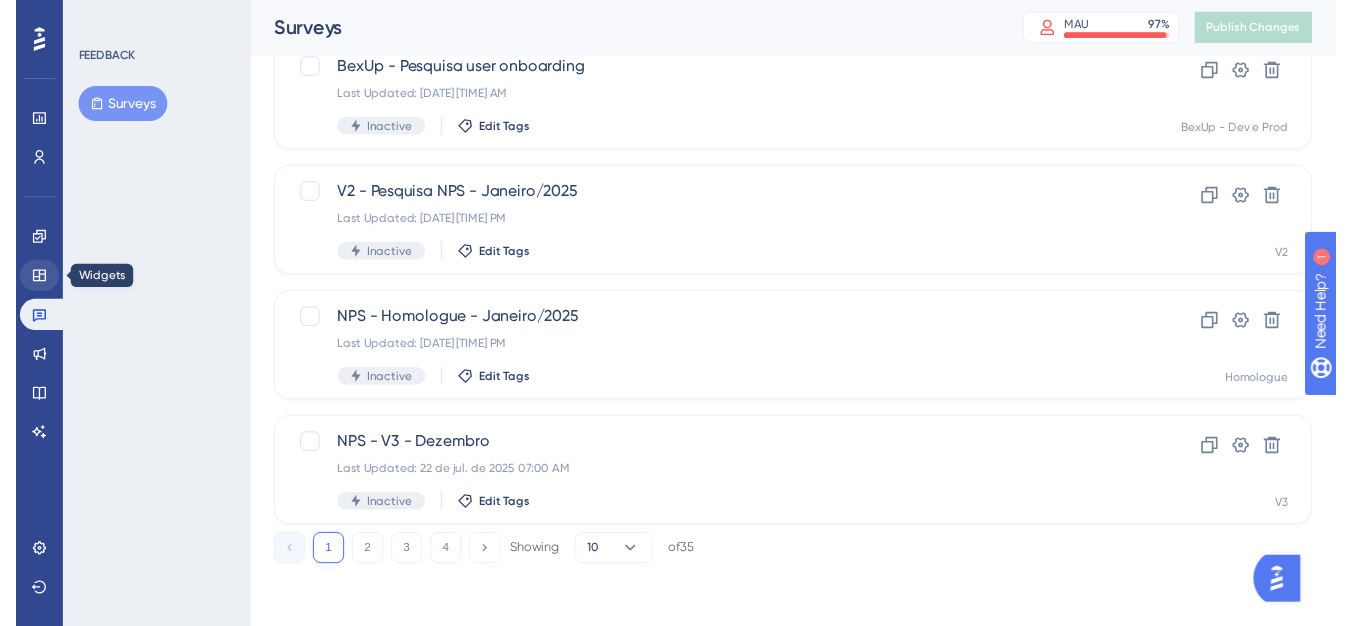 scroll, scrollTop: 0, scrollLeft: 0, axis: both 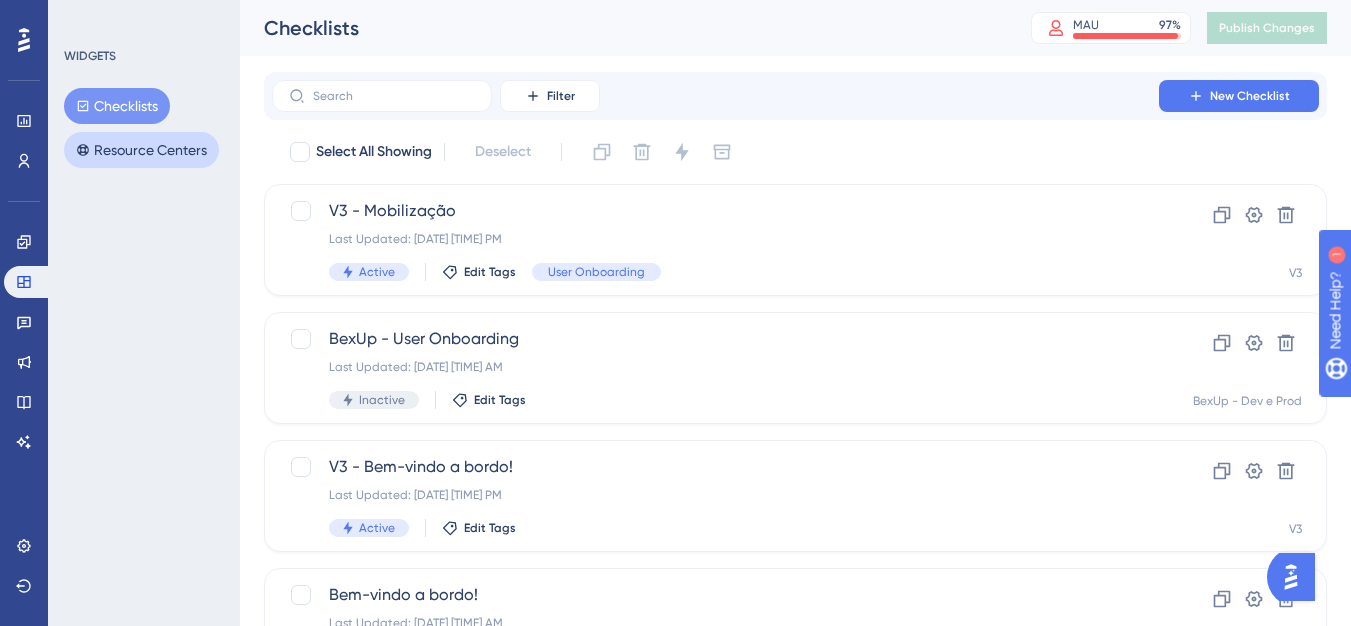 drag, startPoint x: 145, startPoint y: 157, endPoint x: 251, endPoint y: 213, distance: 119.88328 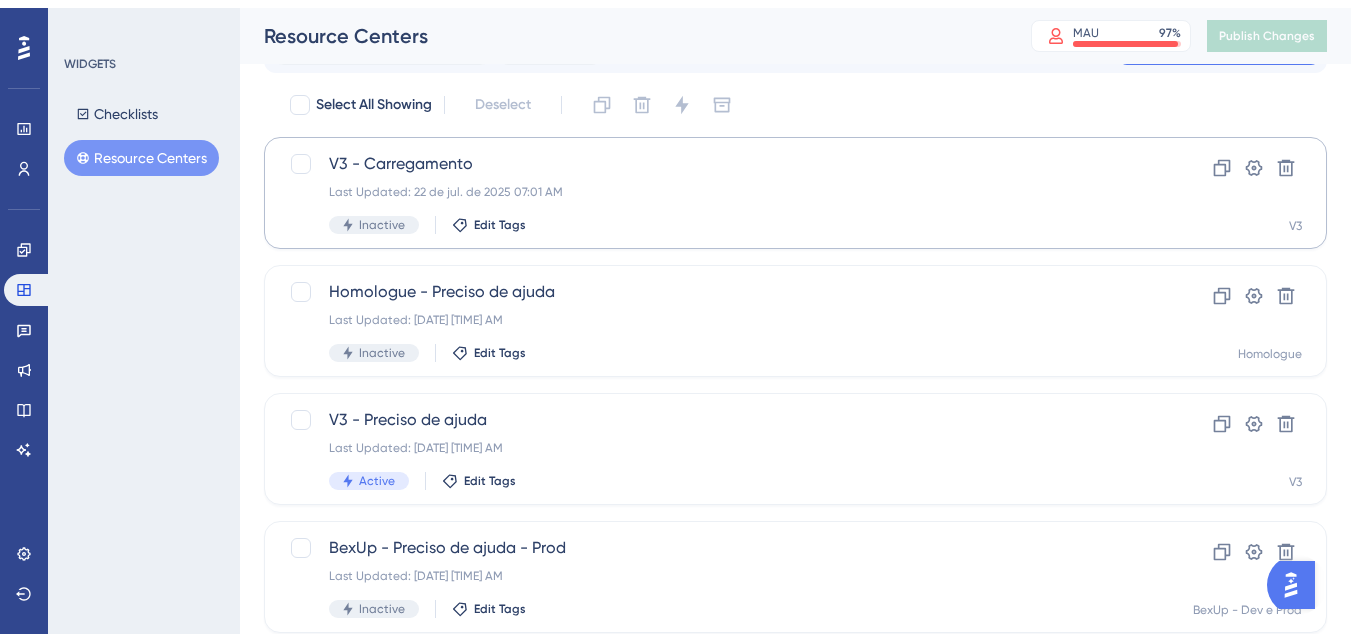 scroll, scrollTop: 100, scrollLeft: 0, axis: vertical 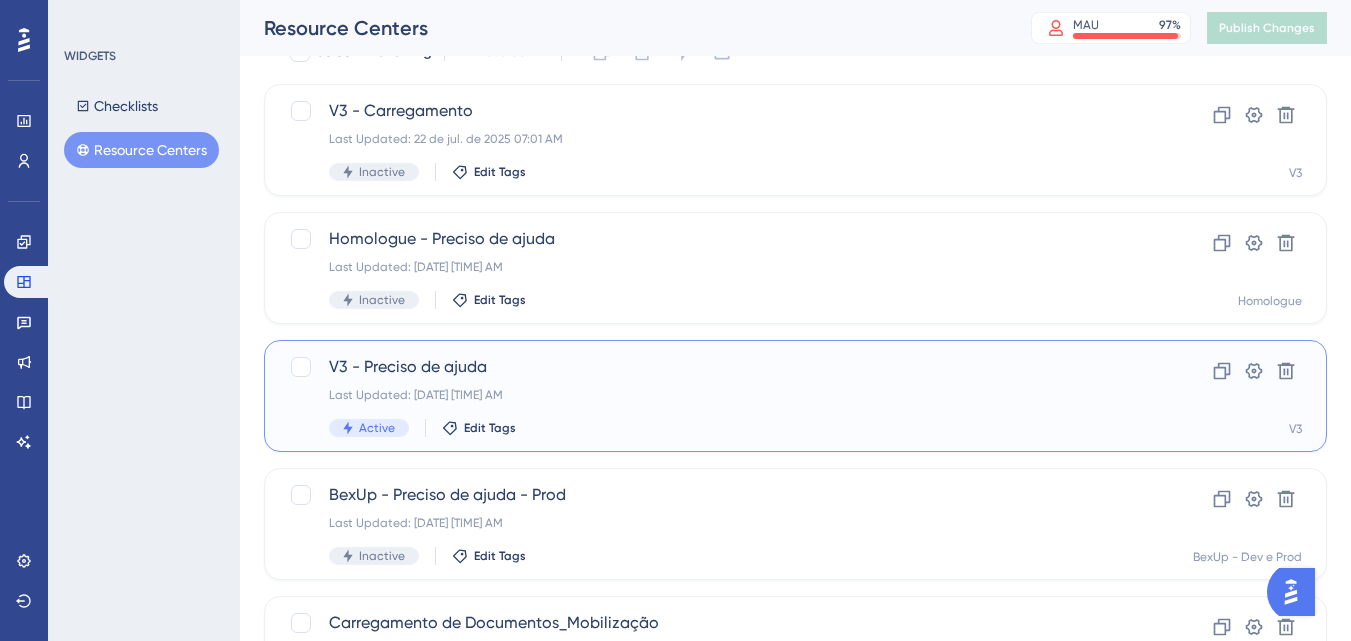 click on "V3 - Preciso de ajuda" at bounding box center (715, 367) 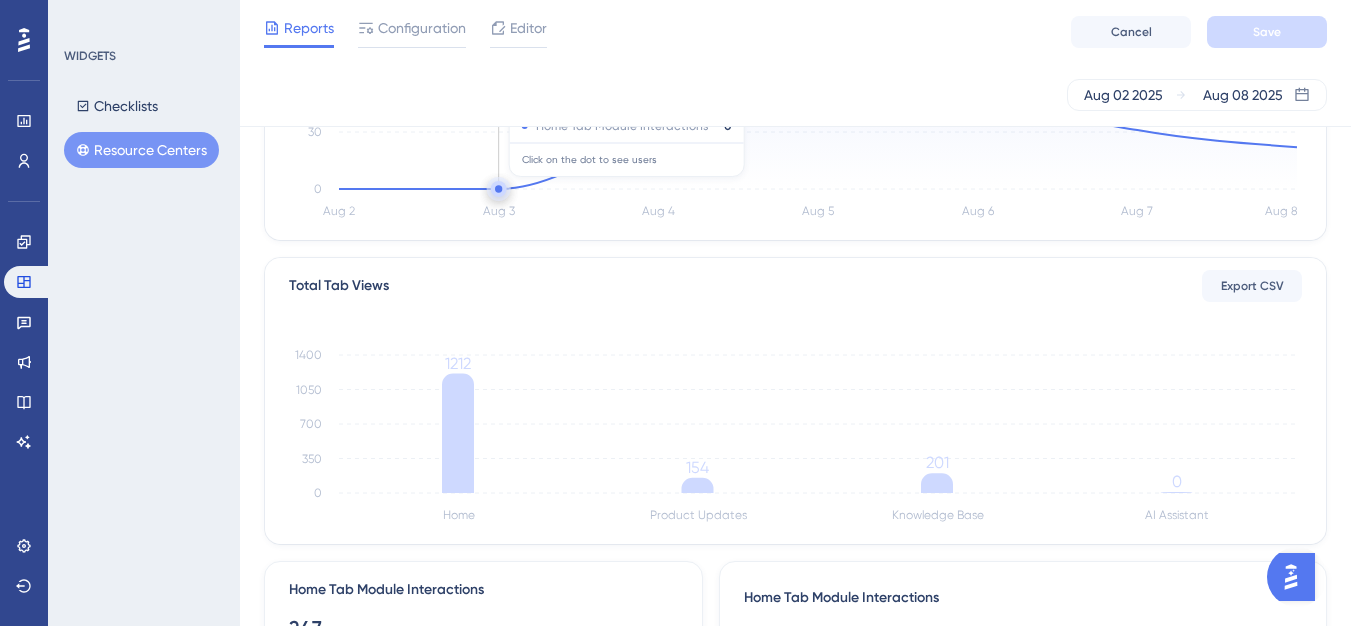 scroll, scrollTop: 100, scrollLeft: 0, axis: vertical 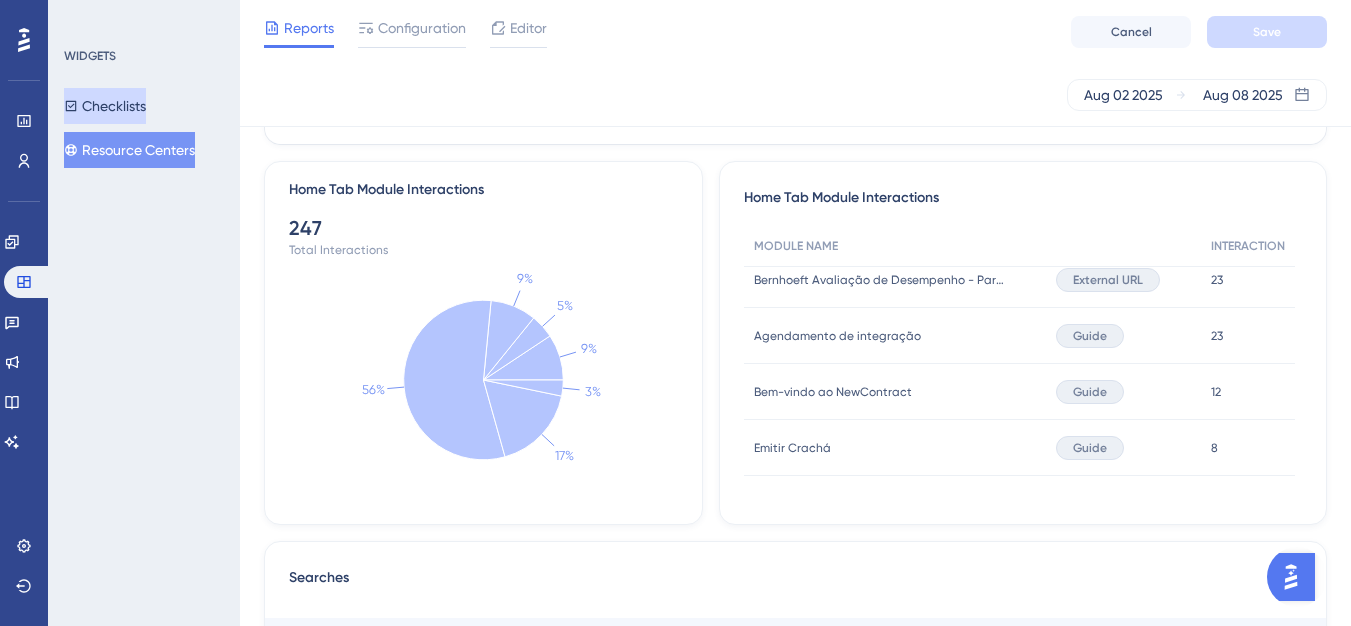 click on "Checklists" at bounding box center (105, 106) 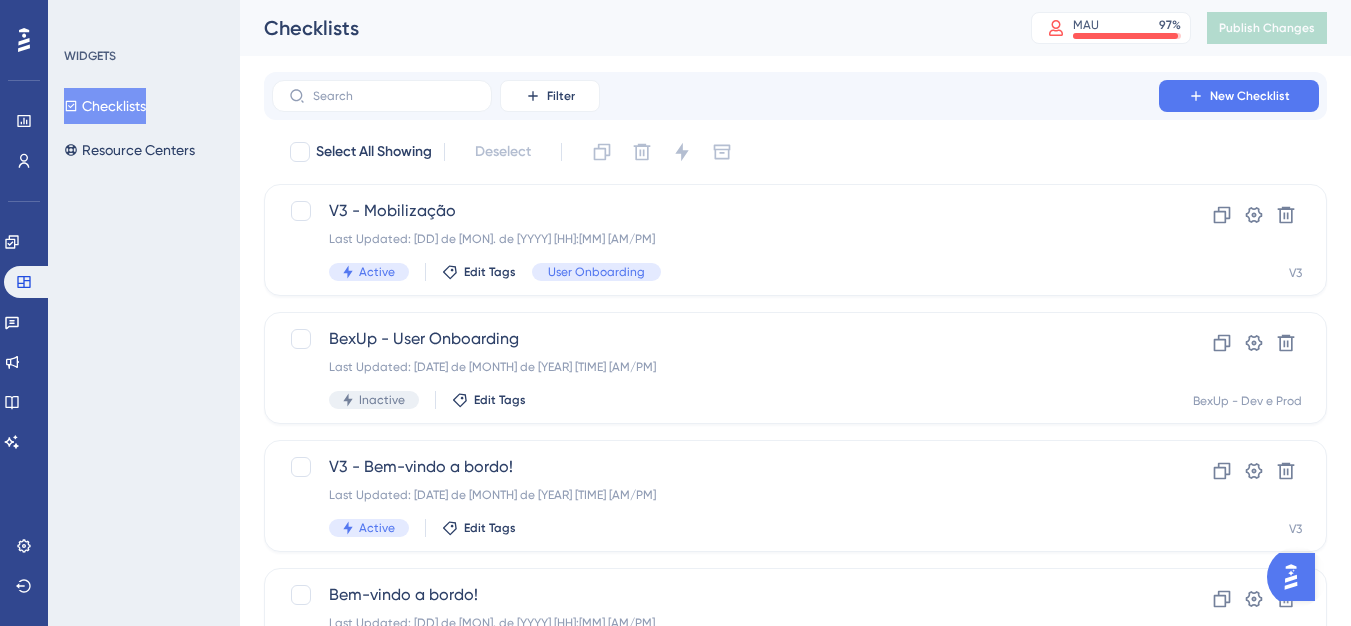 scroll, scrollTop: 0, scrollLeft: 0, axis: both 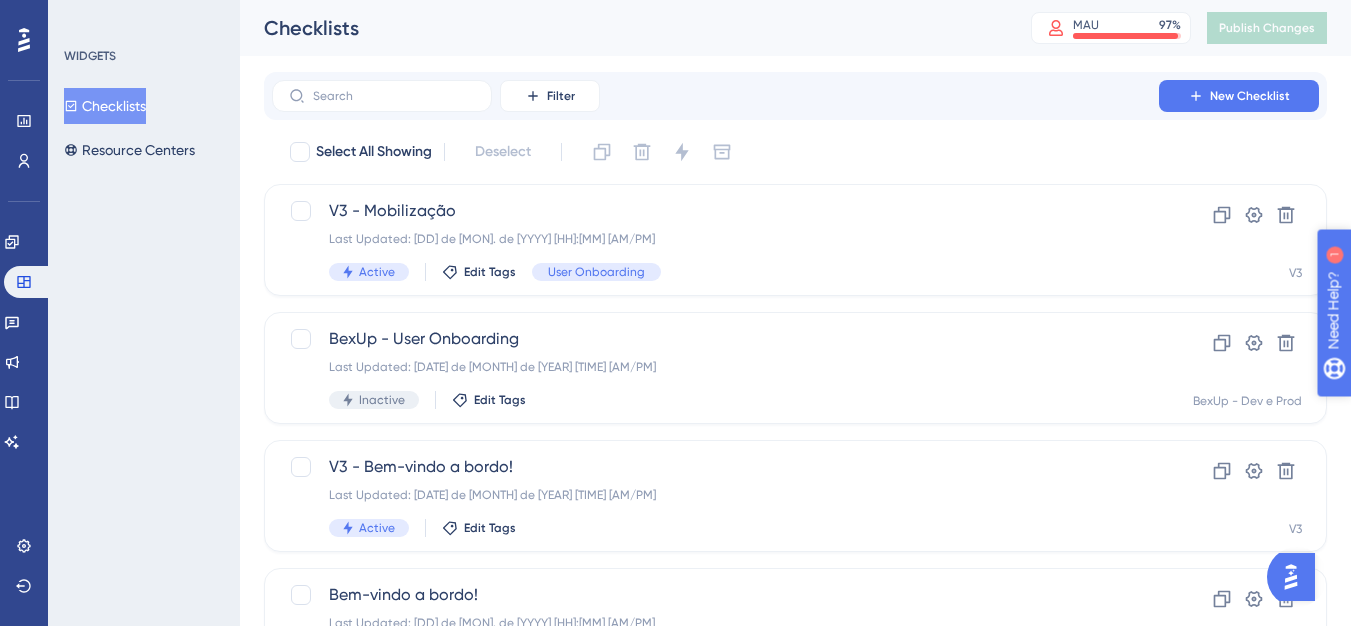 click on "Need Help?" at bounding box center [1403, 413] 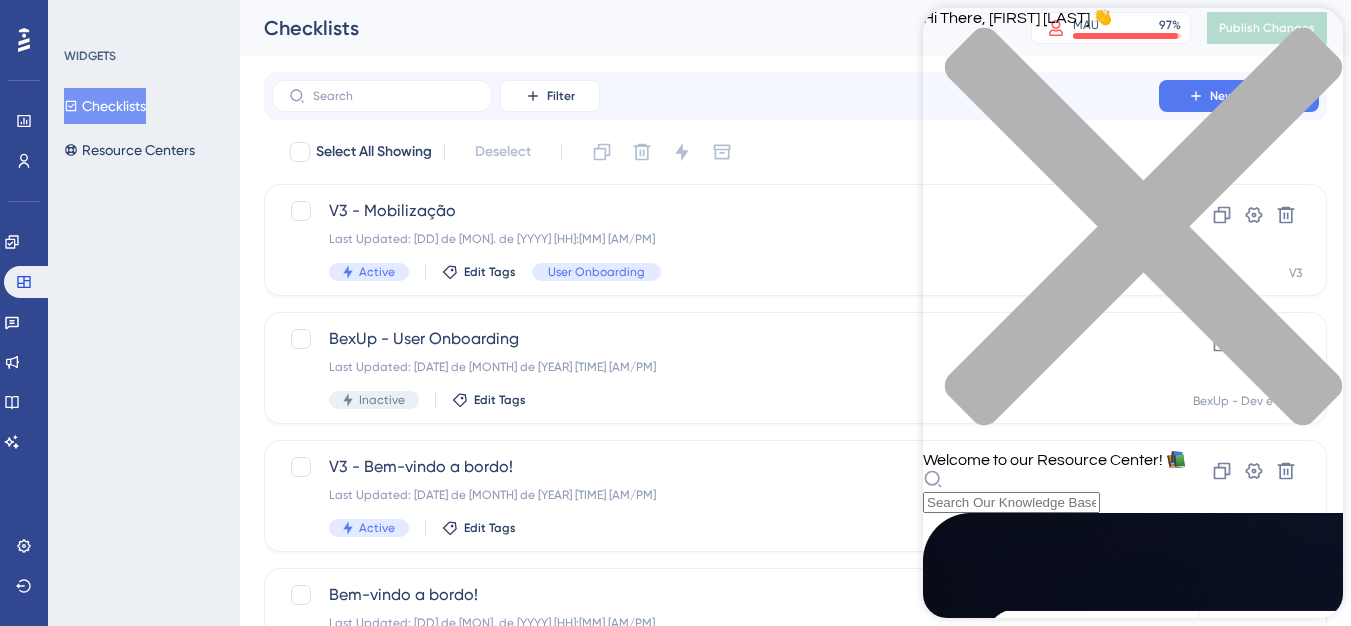 scroll, scrollTop: 874, scrollLeft: 0, axis: vertical 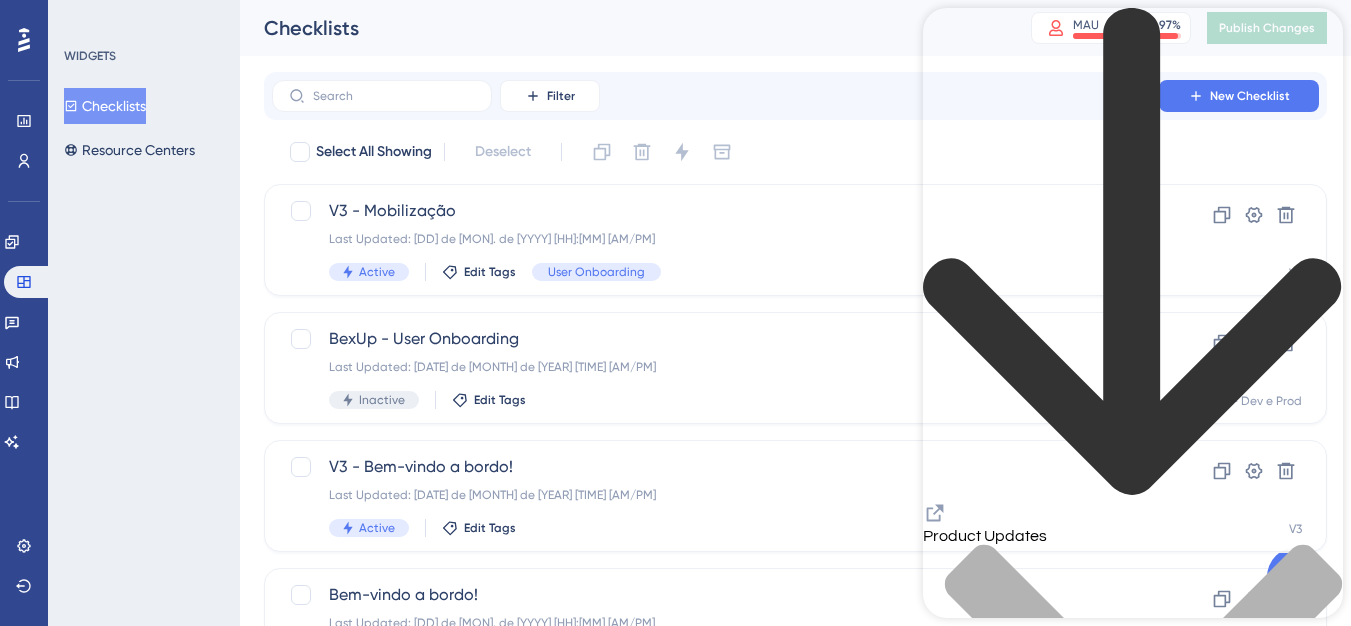 click at bounding box center (1133, 755) 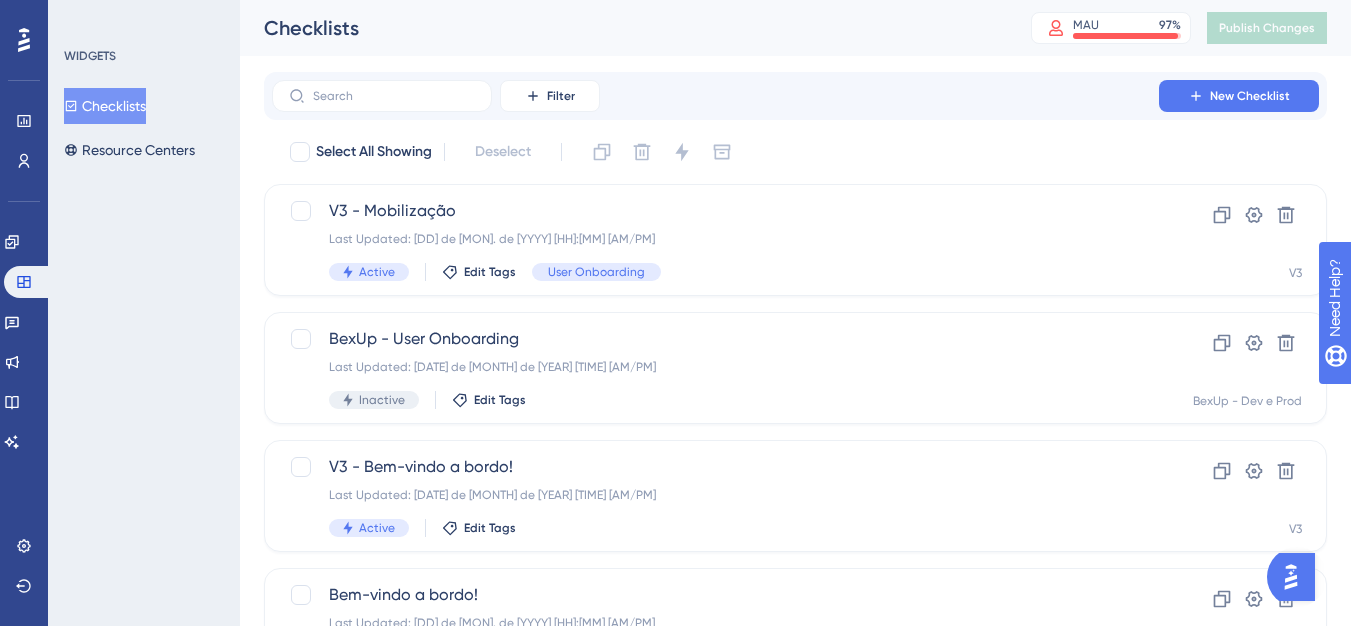 click at bounding box center [1291, 577] 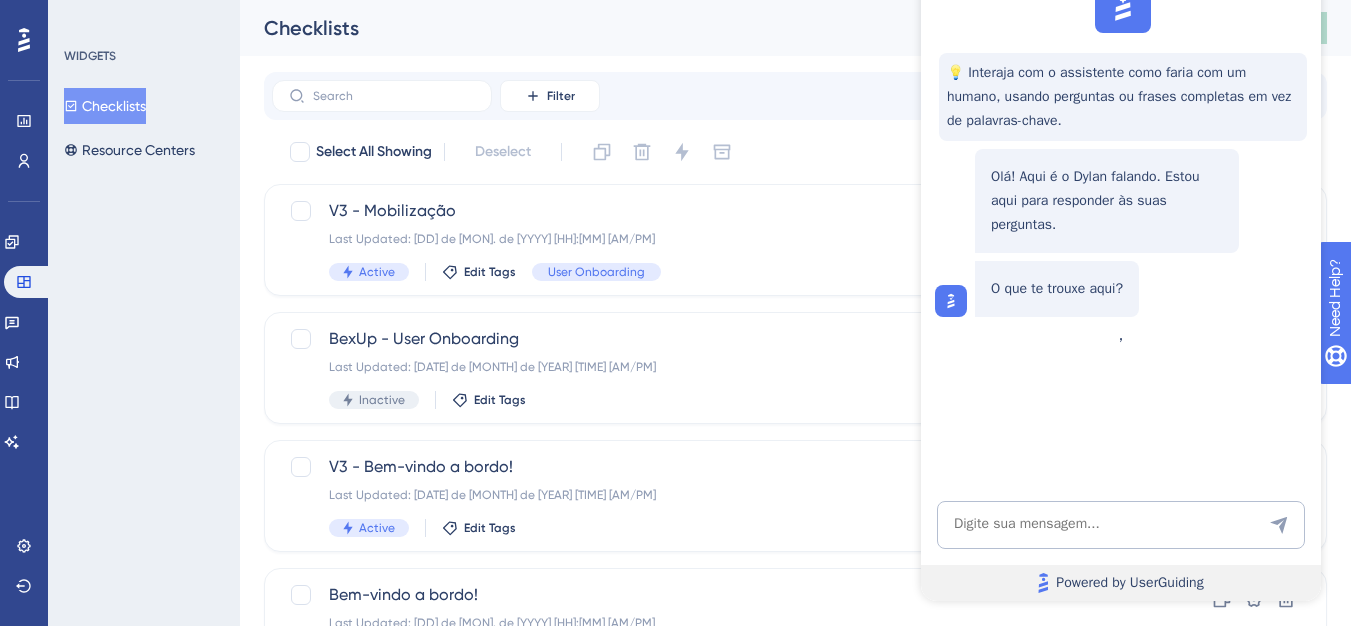 scroll, scrollTop: 0, scrollLeft: 0, axis: both 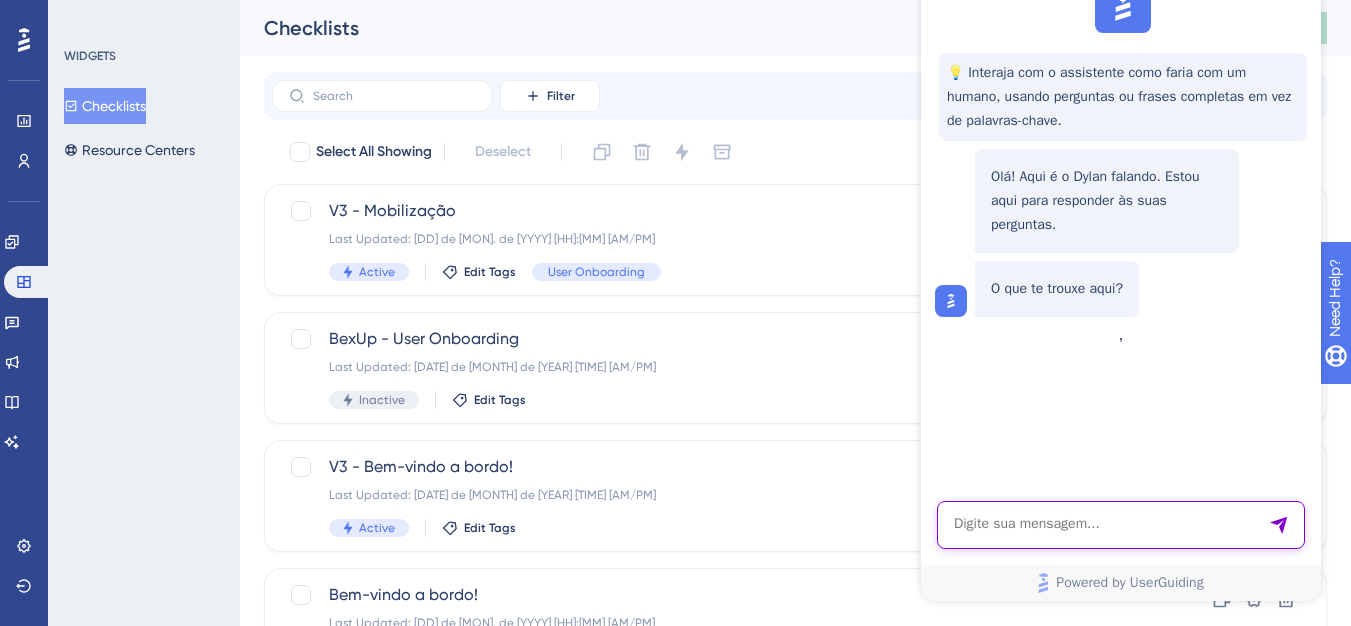 click at bounding box center [1121, 525] 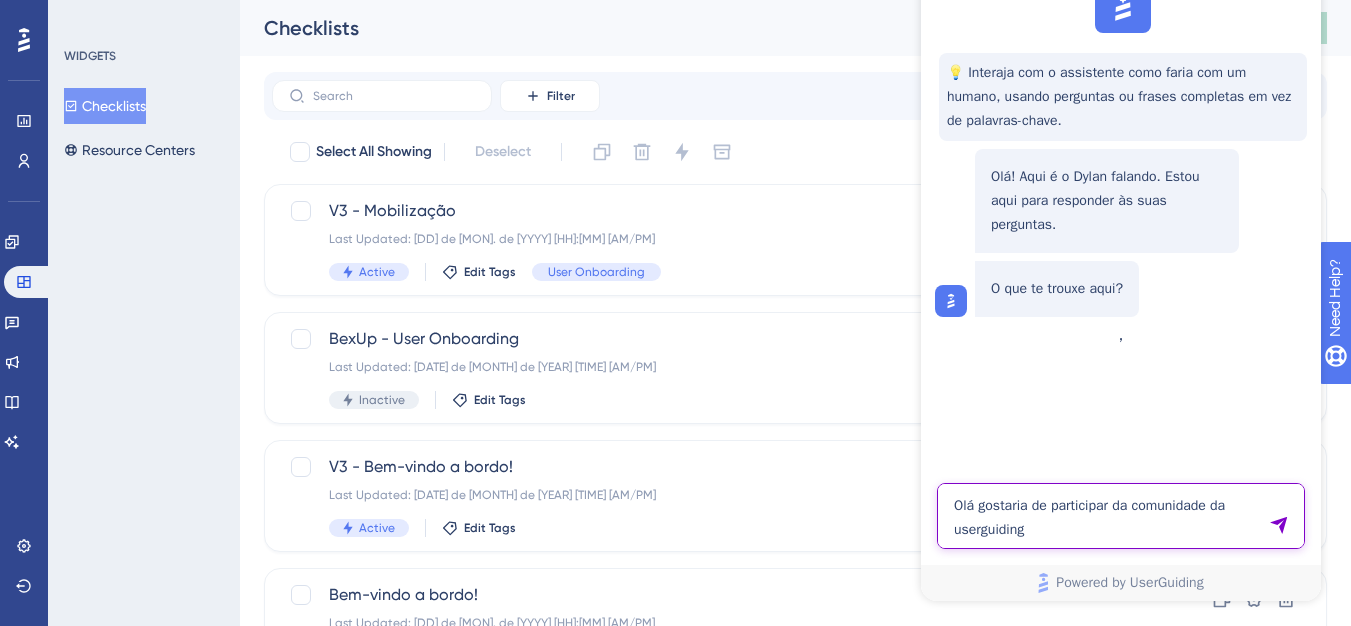 type on "Olá gostaria de participar da comunidade da userguiding" 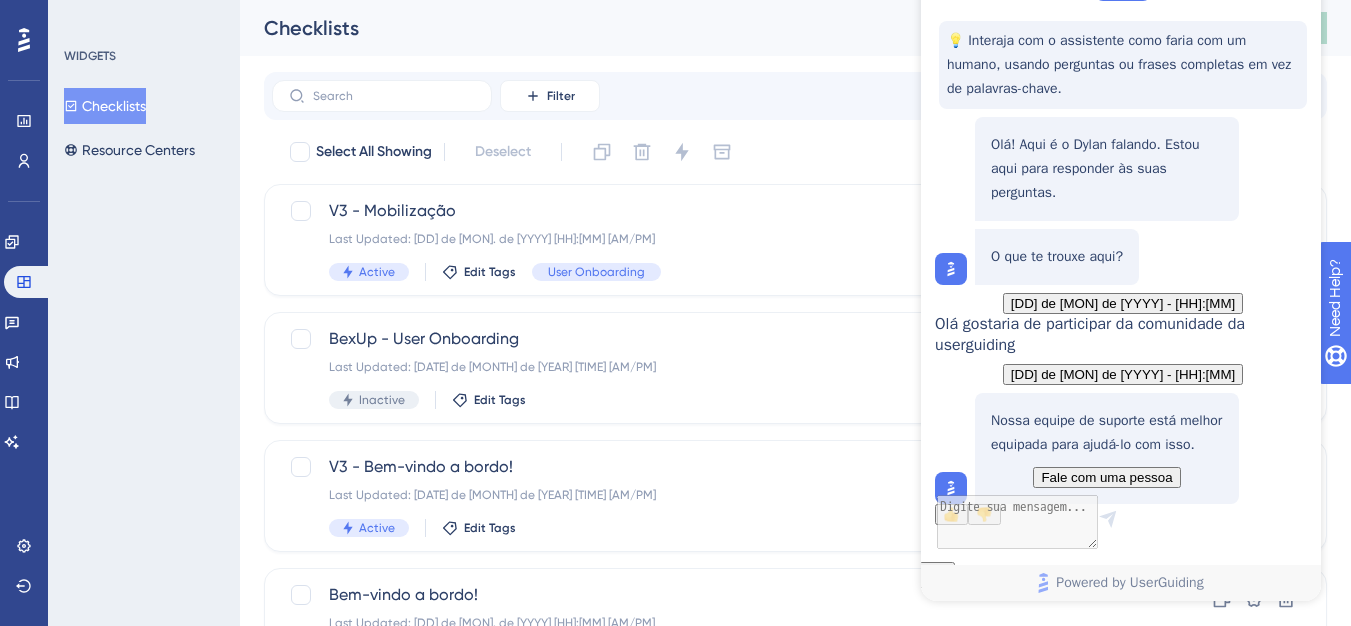 scroll, scrollTop: 202, scrollLeft: 0, axis: vertical 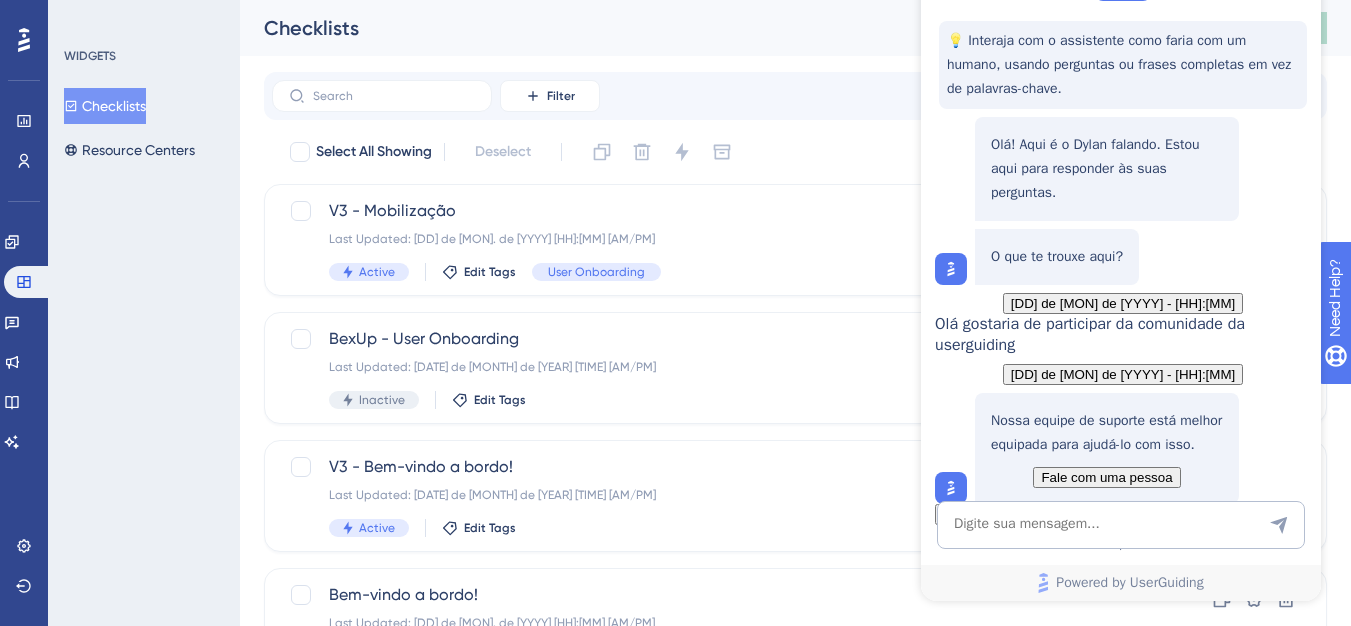 click on "Fale com uma pessoa" at bounding box center [1106, 477] 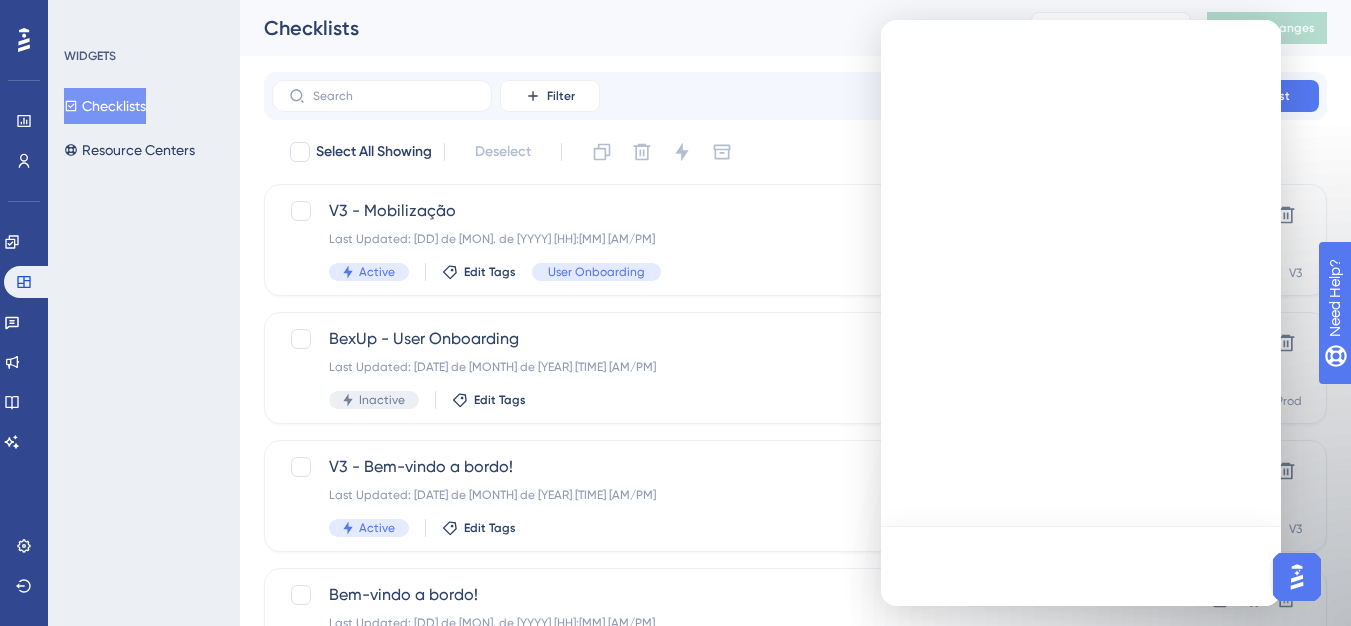 scroll, scrollTop: 0, scrollLeft: 0, axis: both 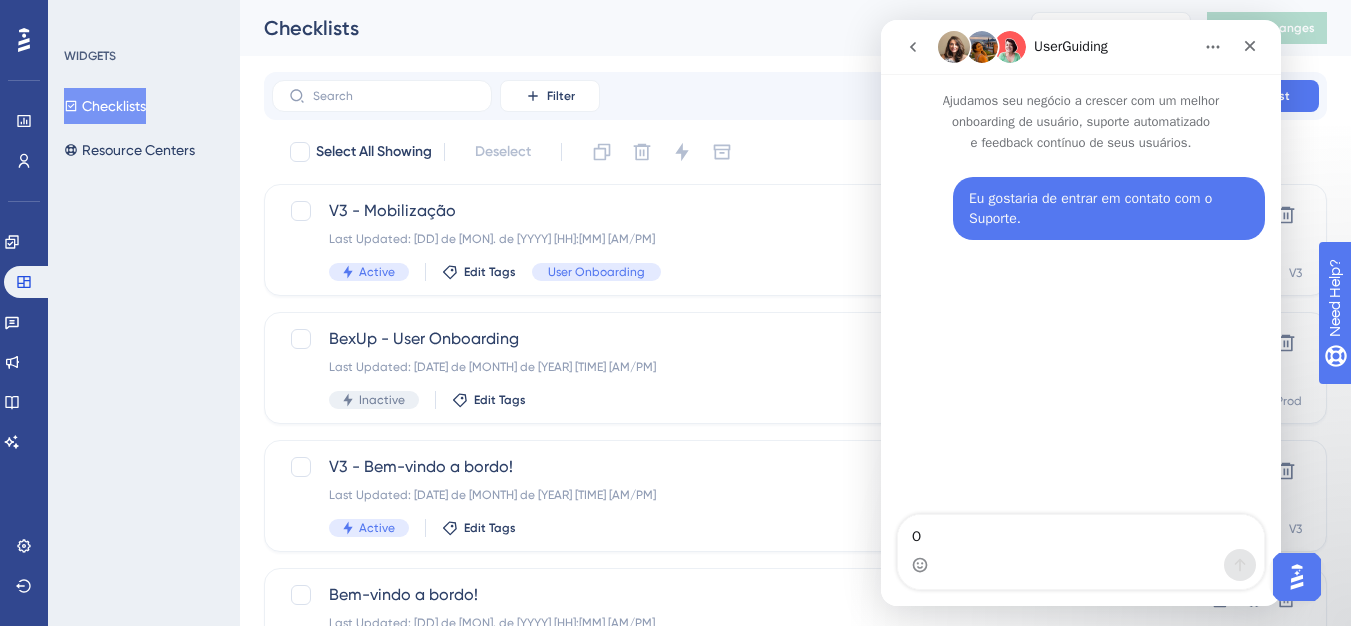 type on "Ol" 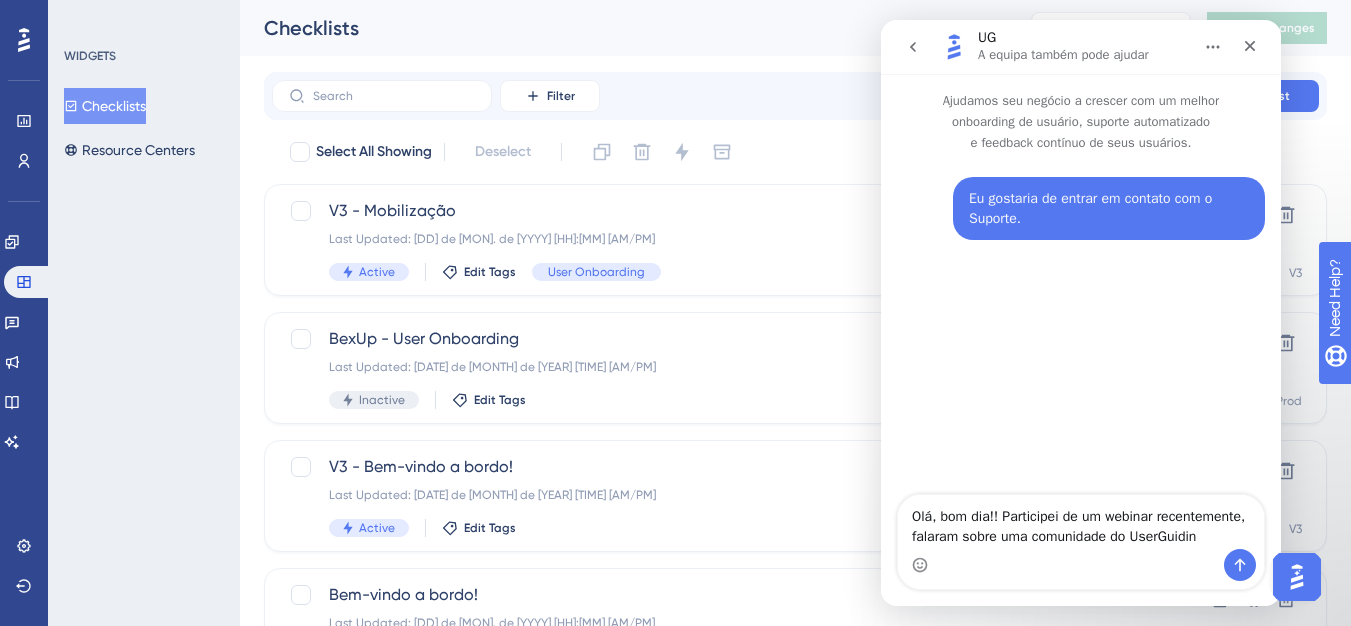 type on "Olá, bom dia!! Participei de um webinar recentemente, falaram sobre uma comunidade do UserGuiding" 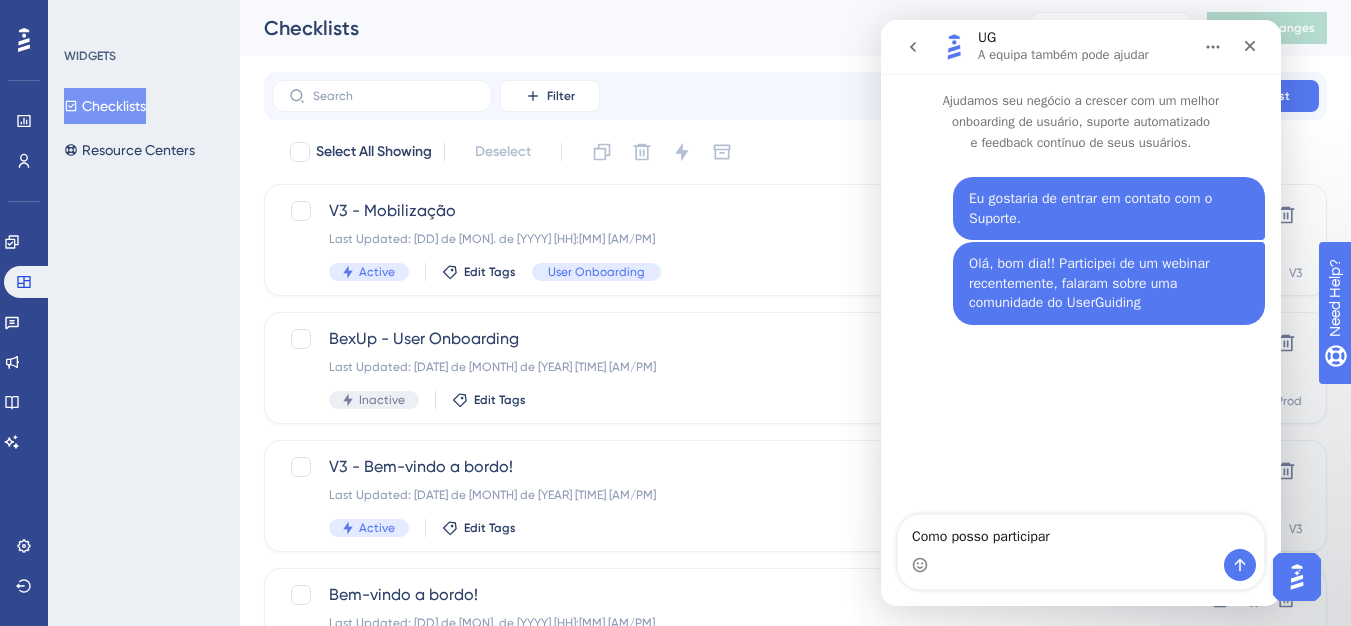 type on "Como posso participar?" 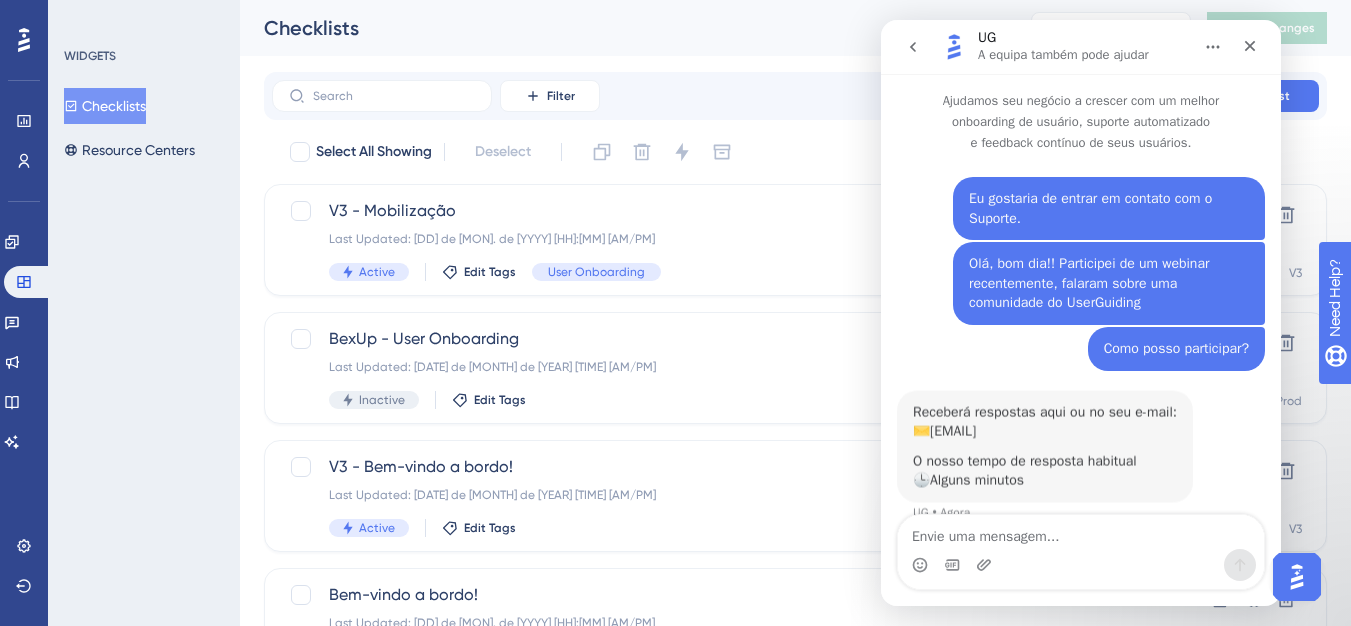 scroll, scrollTop: 26, scrollLeft: 0, axis: vertical 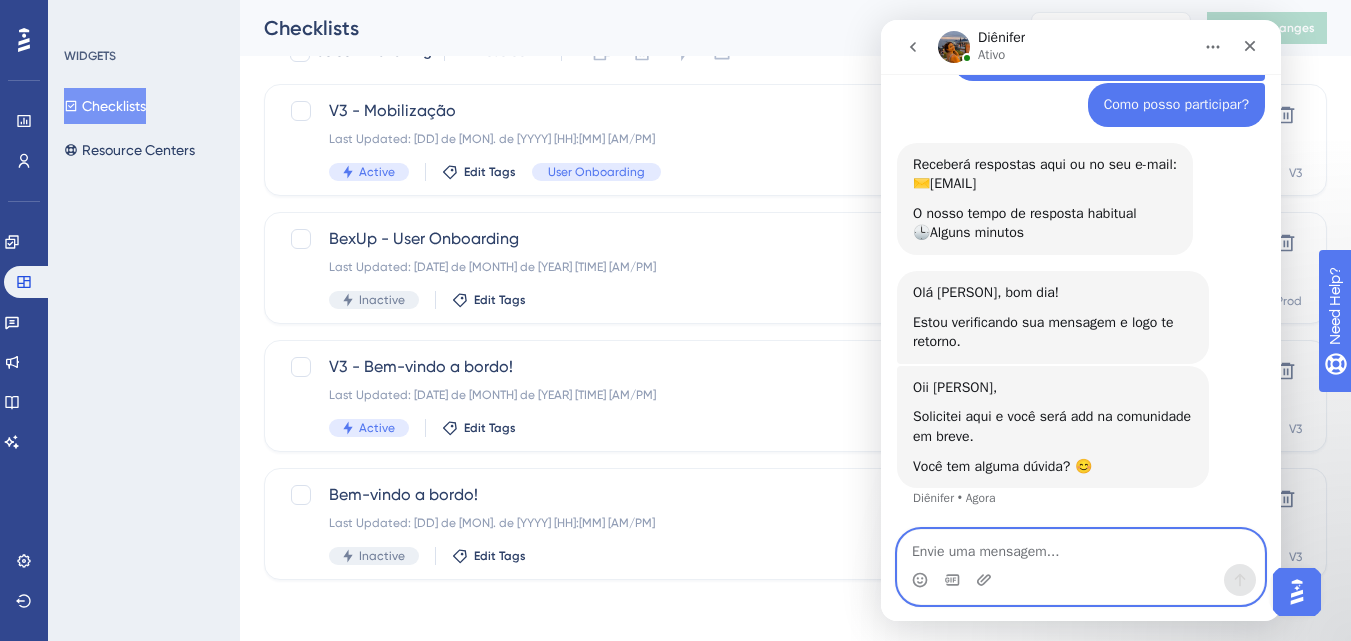 click at bounding box center (1081, 547) 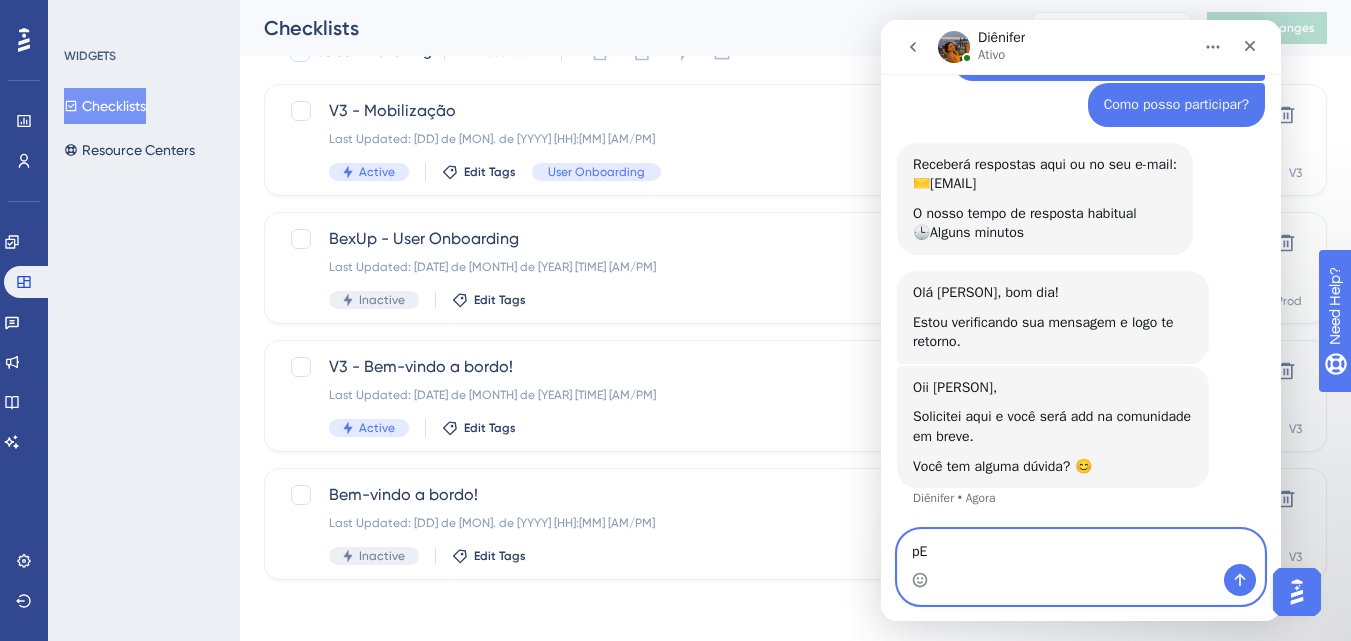 type on "p" 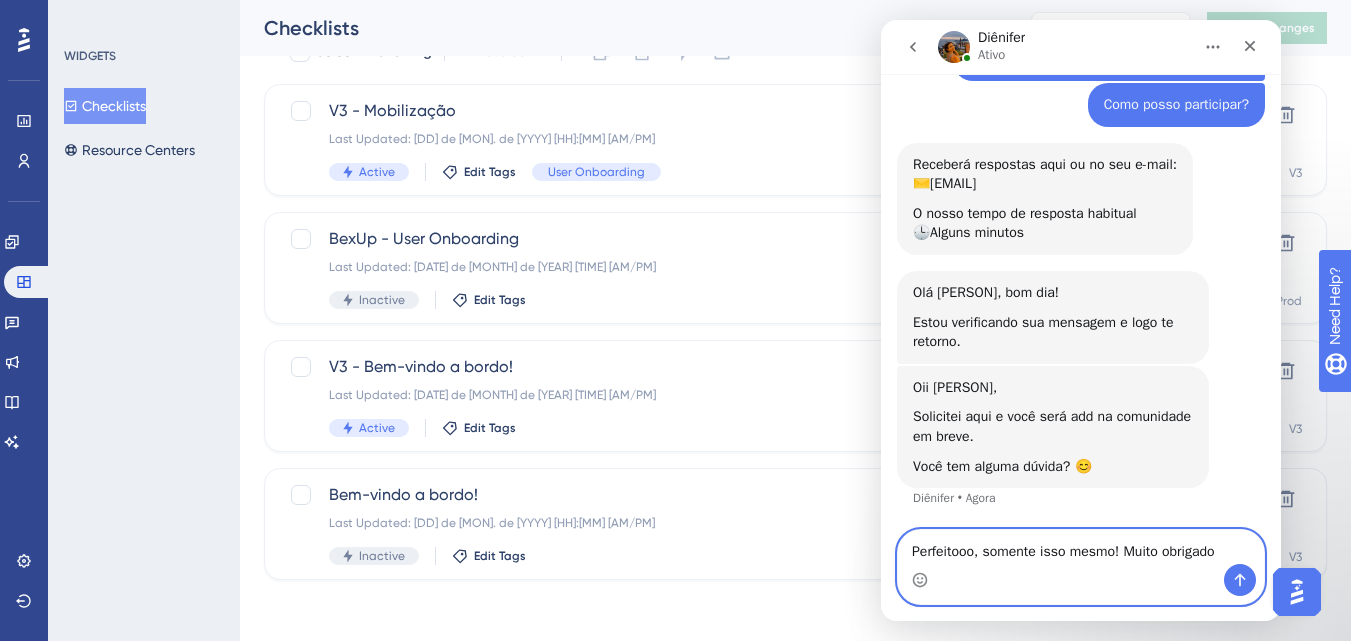 type on "Perfeitooo, somente isso mesmo! Muito obrigado!" 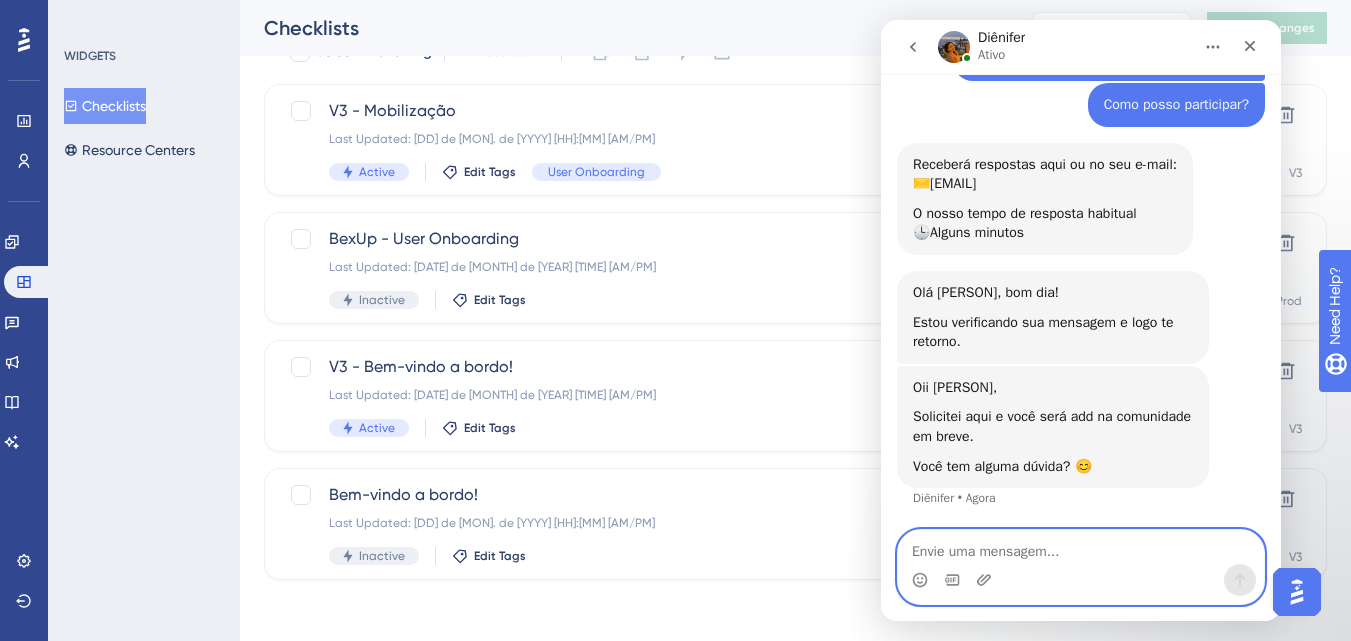 scroll, scrollTop: 323, scrollLeft: 0, axis: vertical 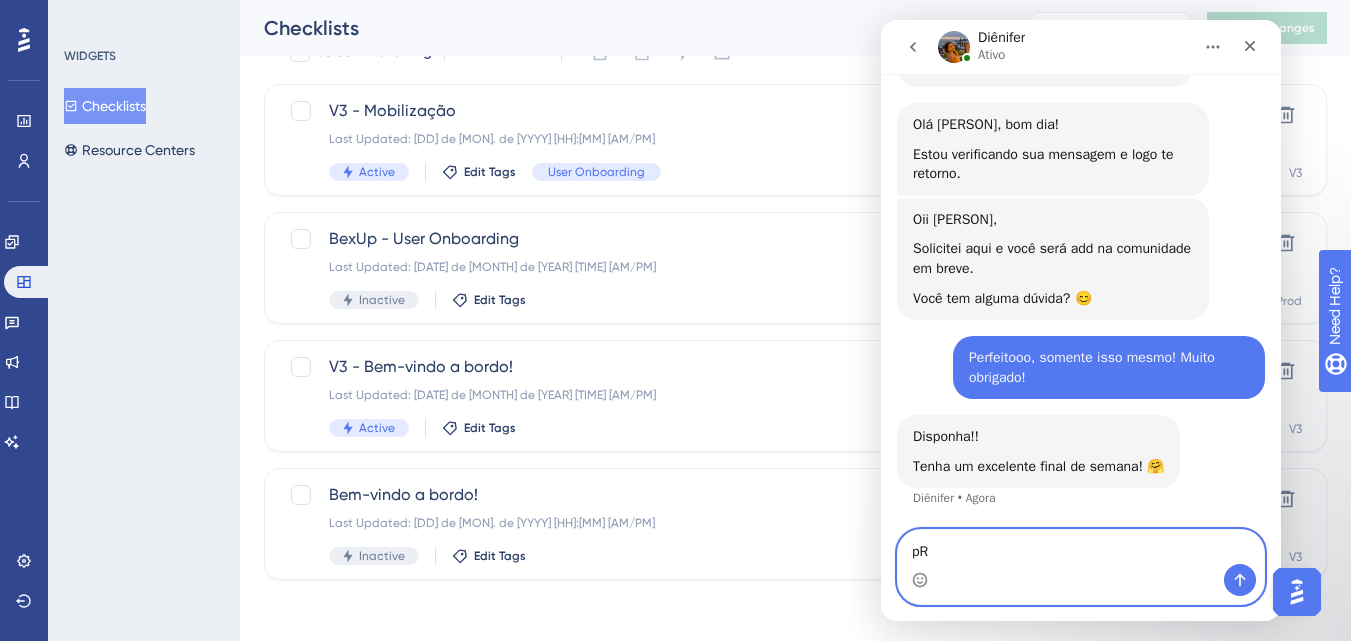 type on "p" 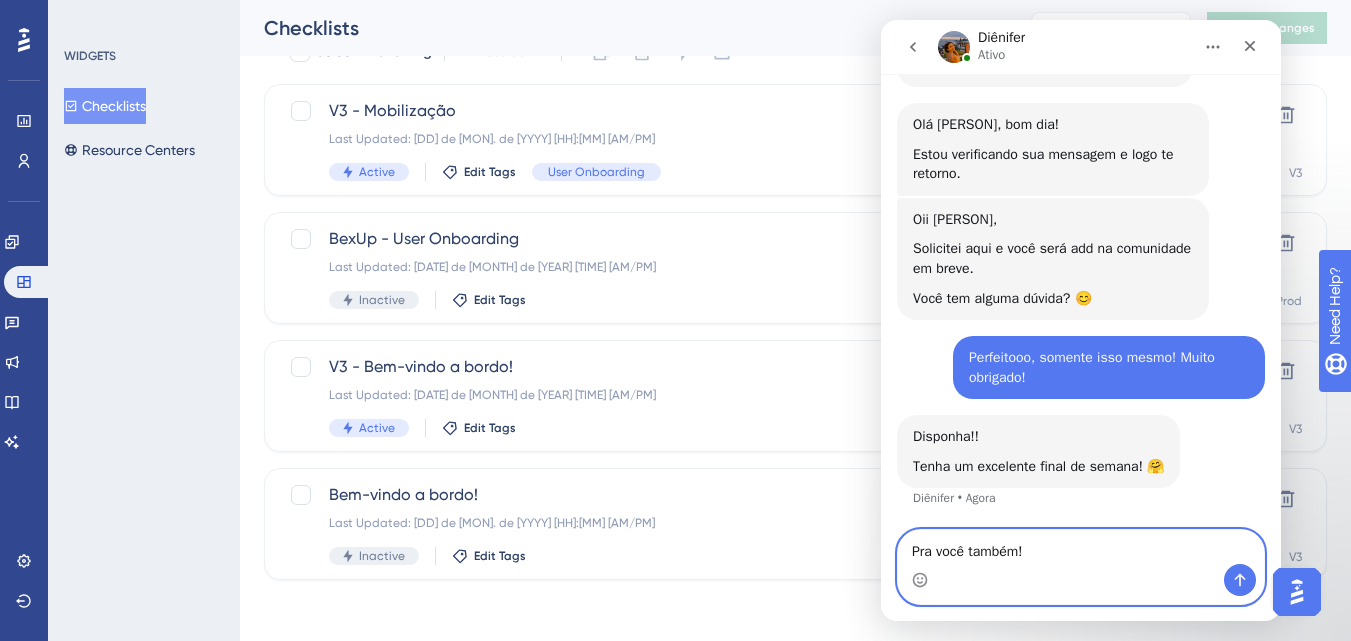 type on "Pra você também!!" 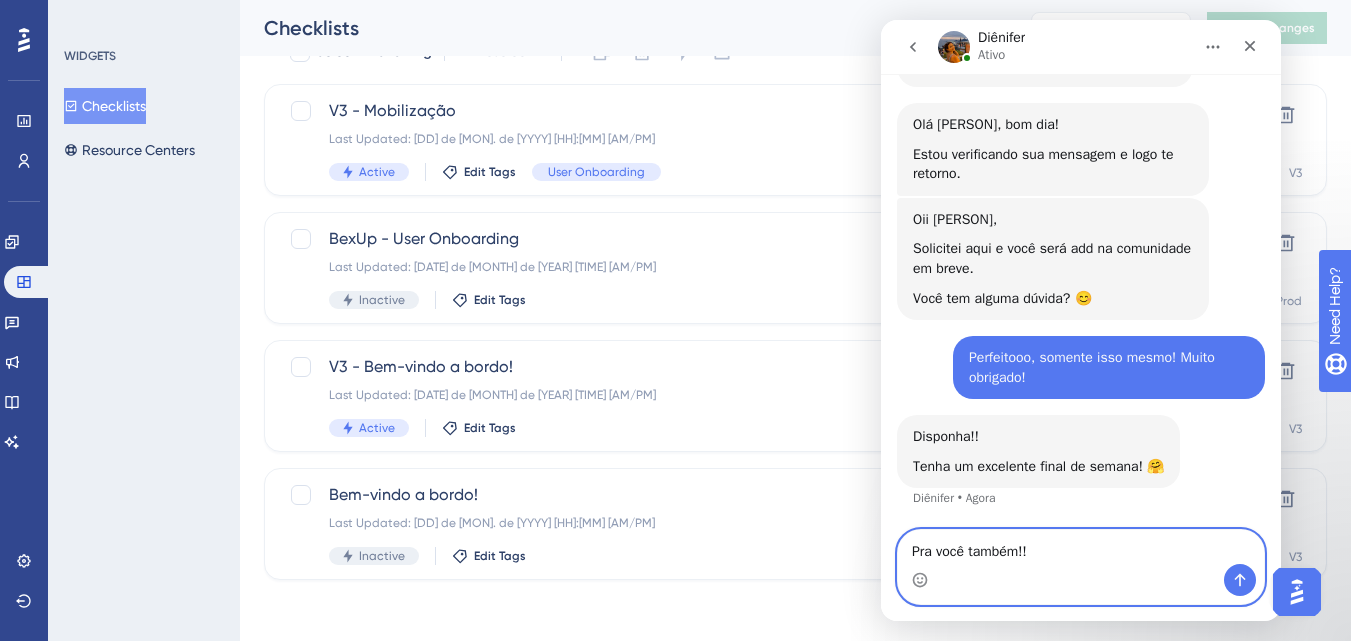 type 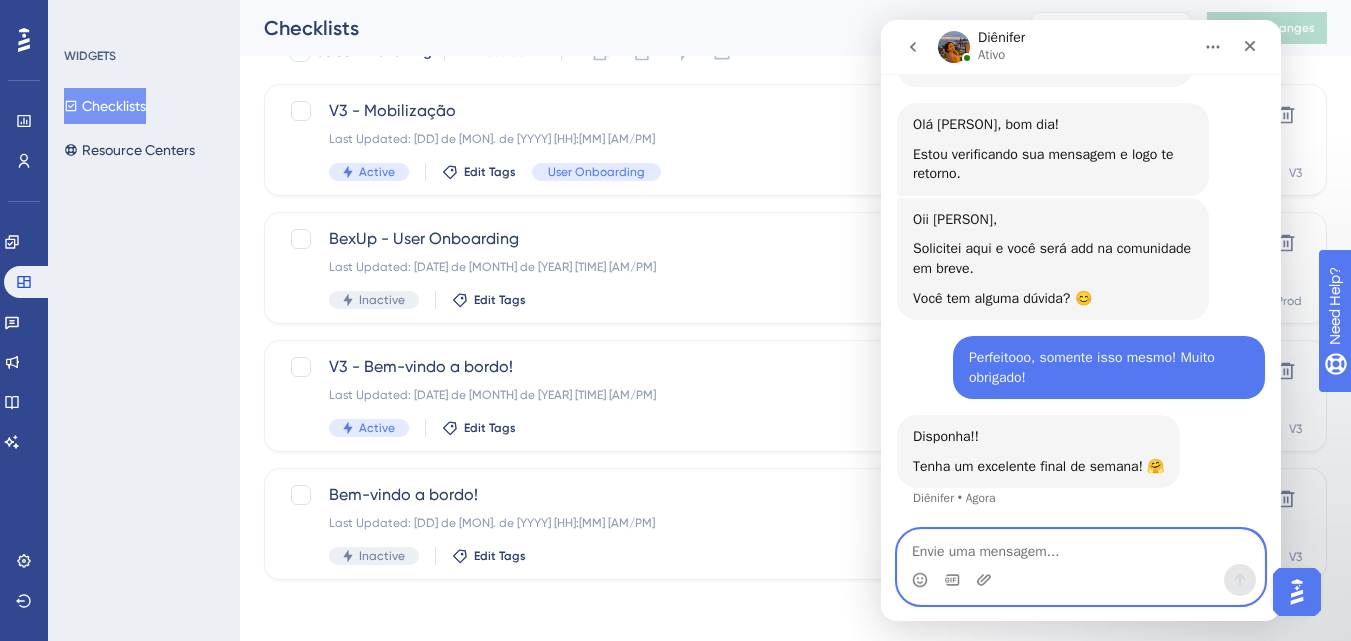 scroll, scrollTop: 472, scrollLeft: 0, axis: vertical 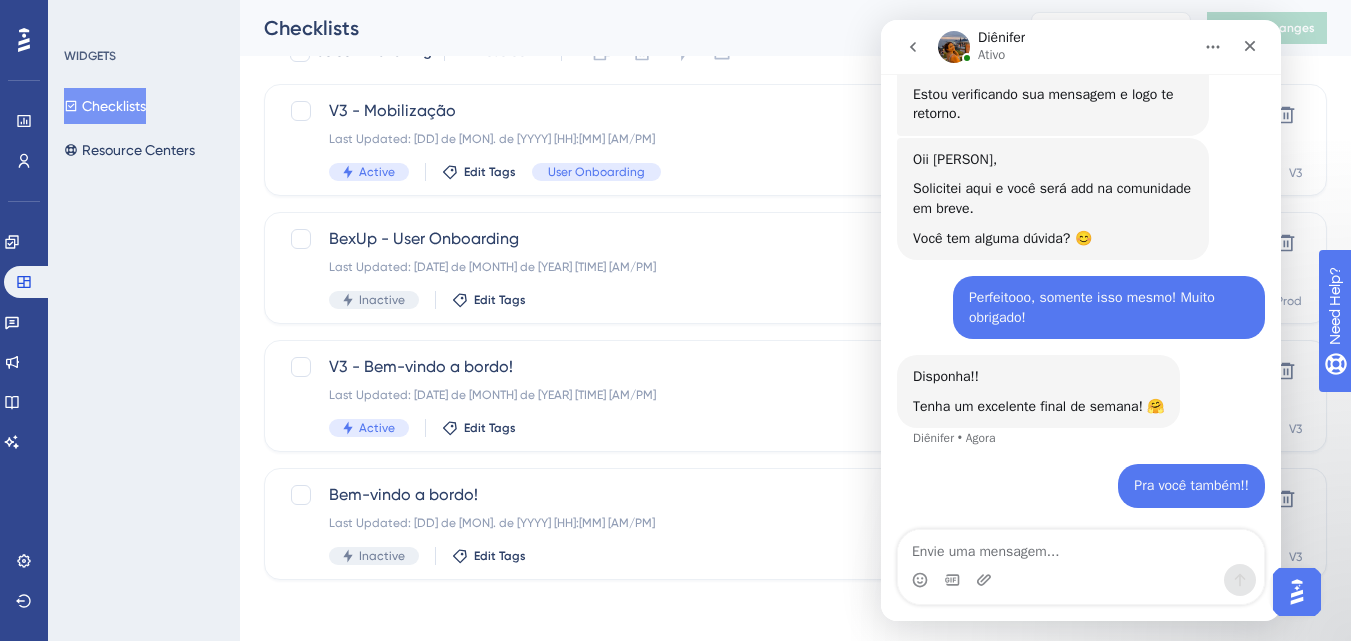 click 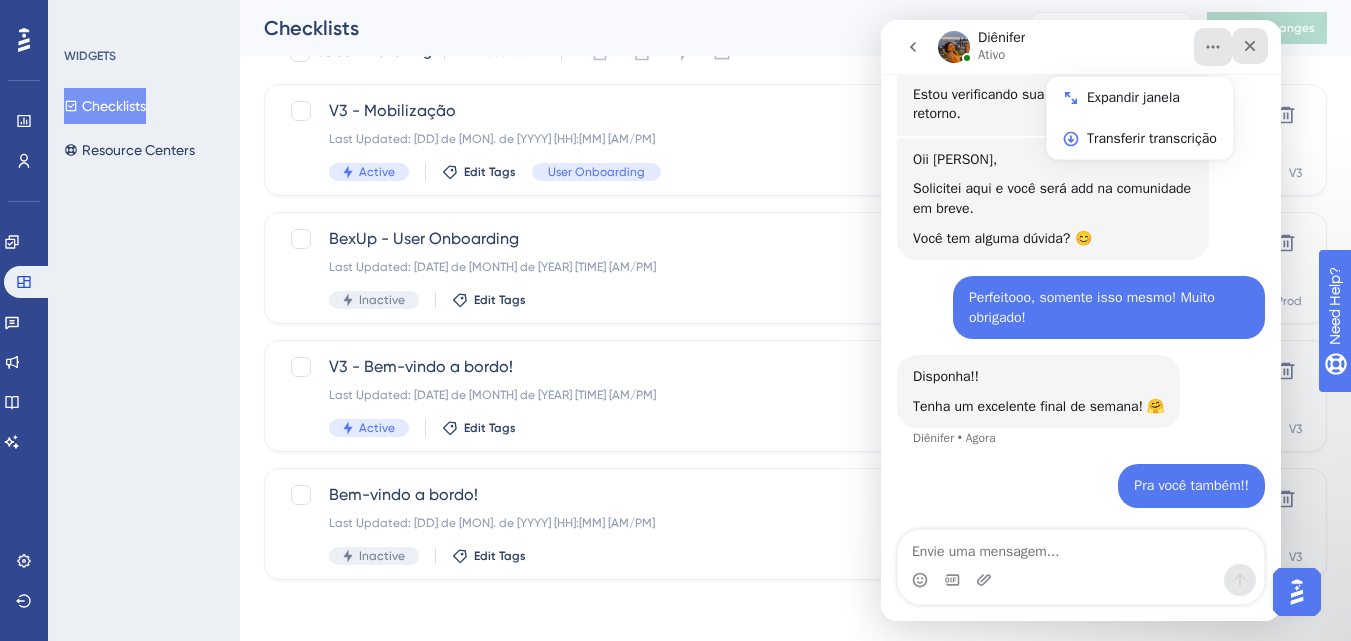 click 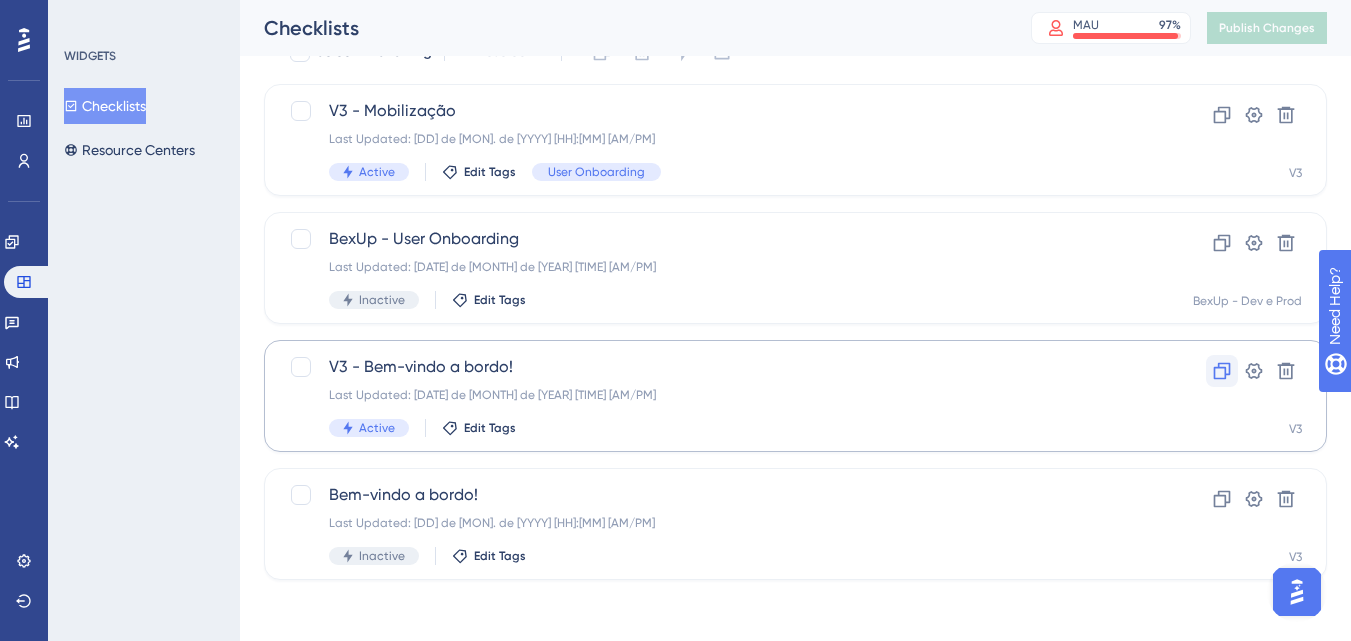 scroll, scrollTop: 0, scrollLeft: 0, axis: both 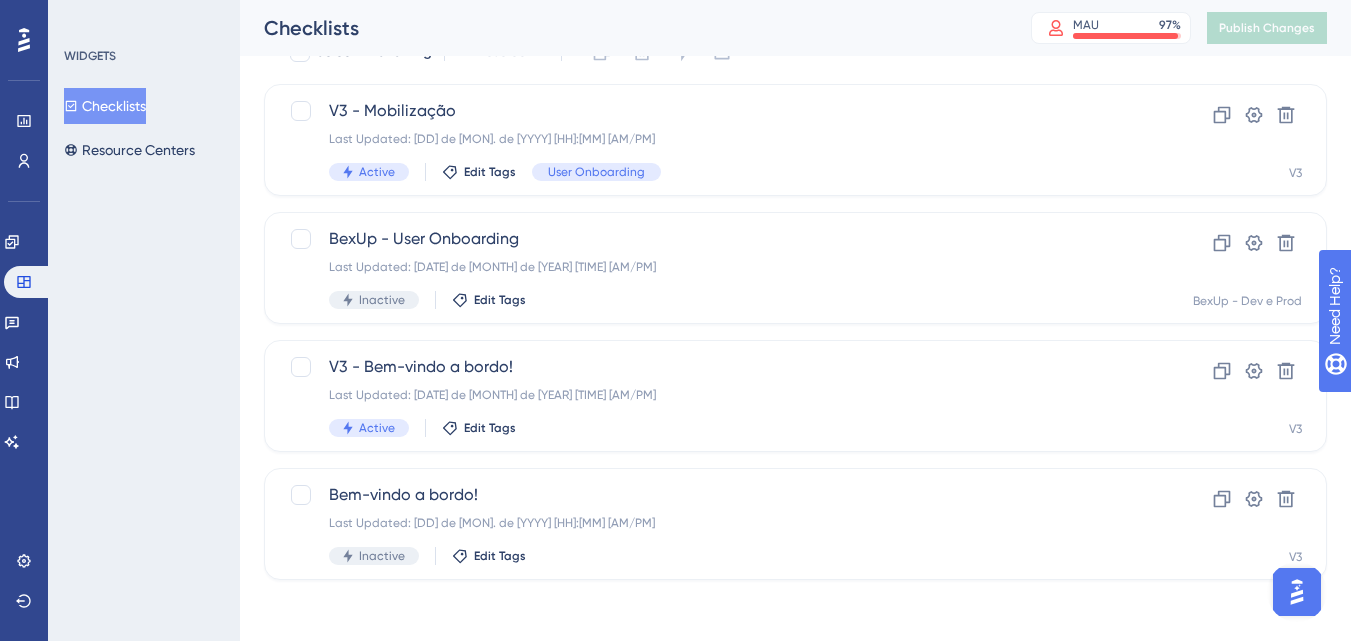 click at bounding box center [1297, 592] 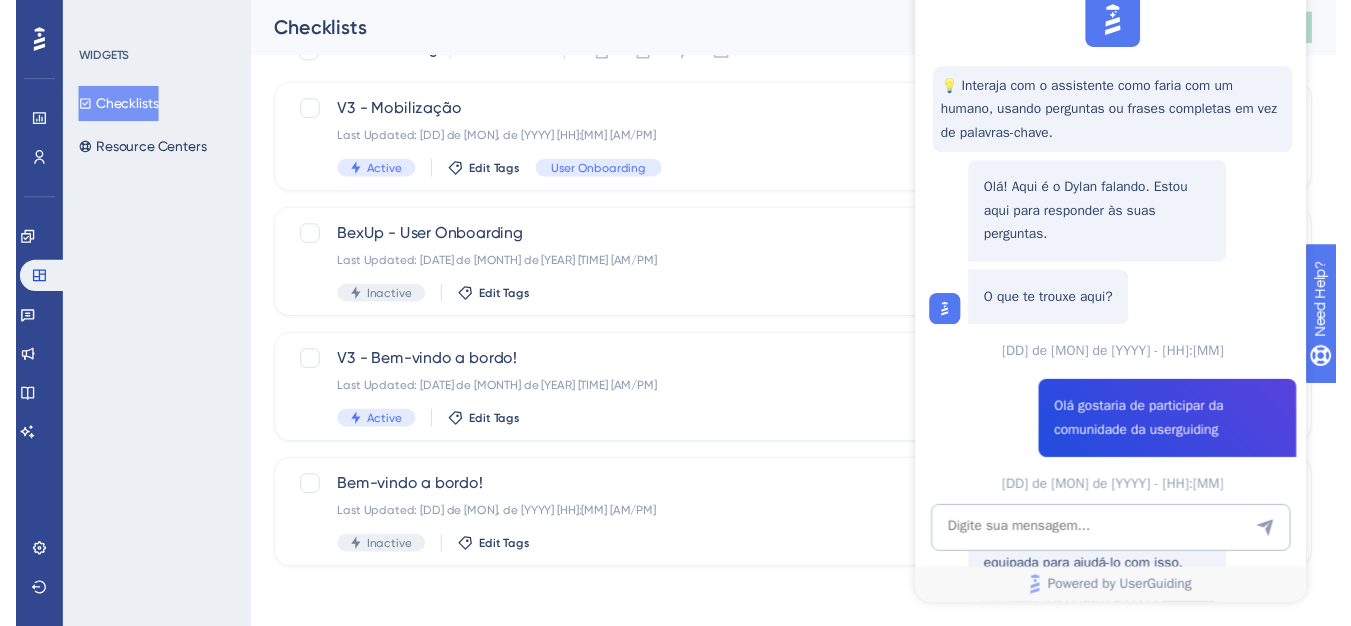 scroll, scrollTop: 0, scrollLeft: 0, axis: both 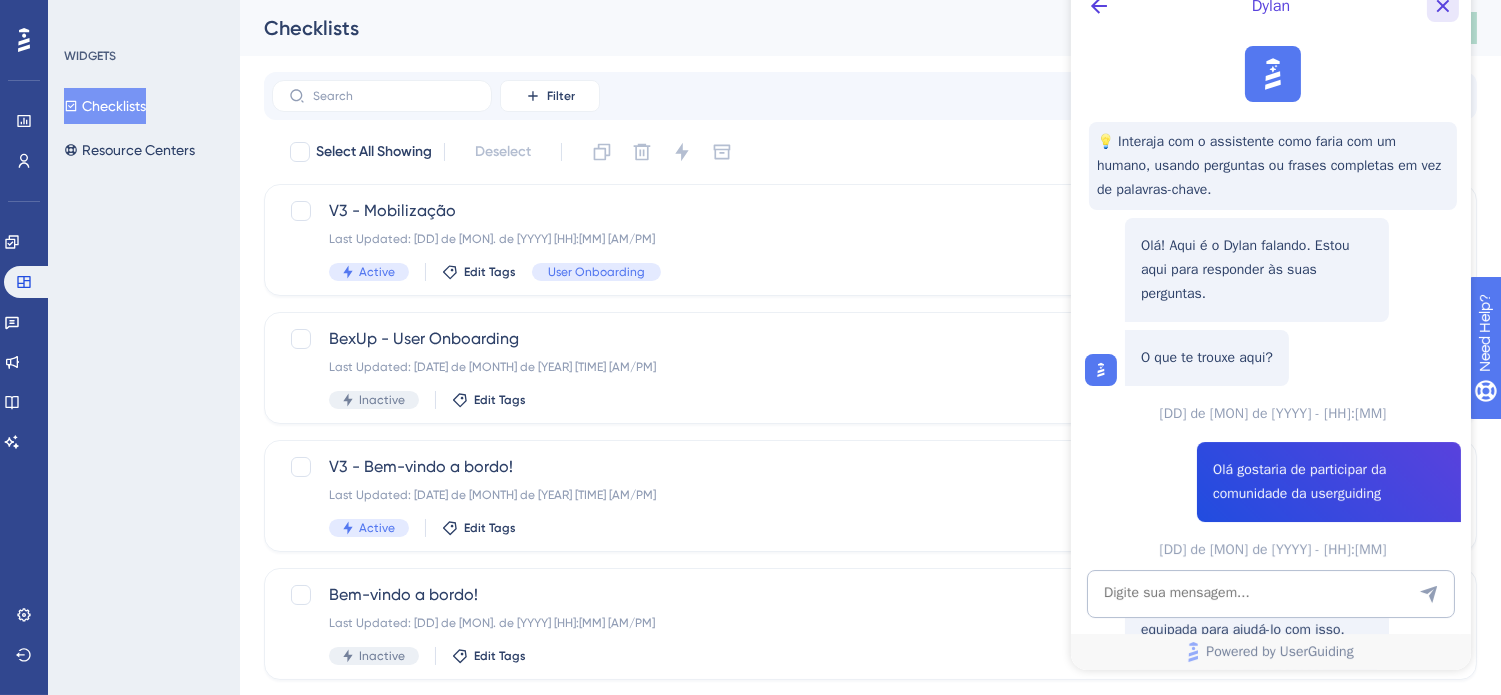 type 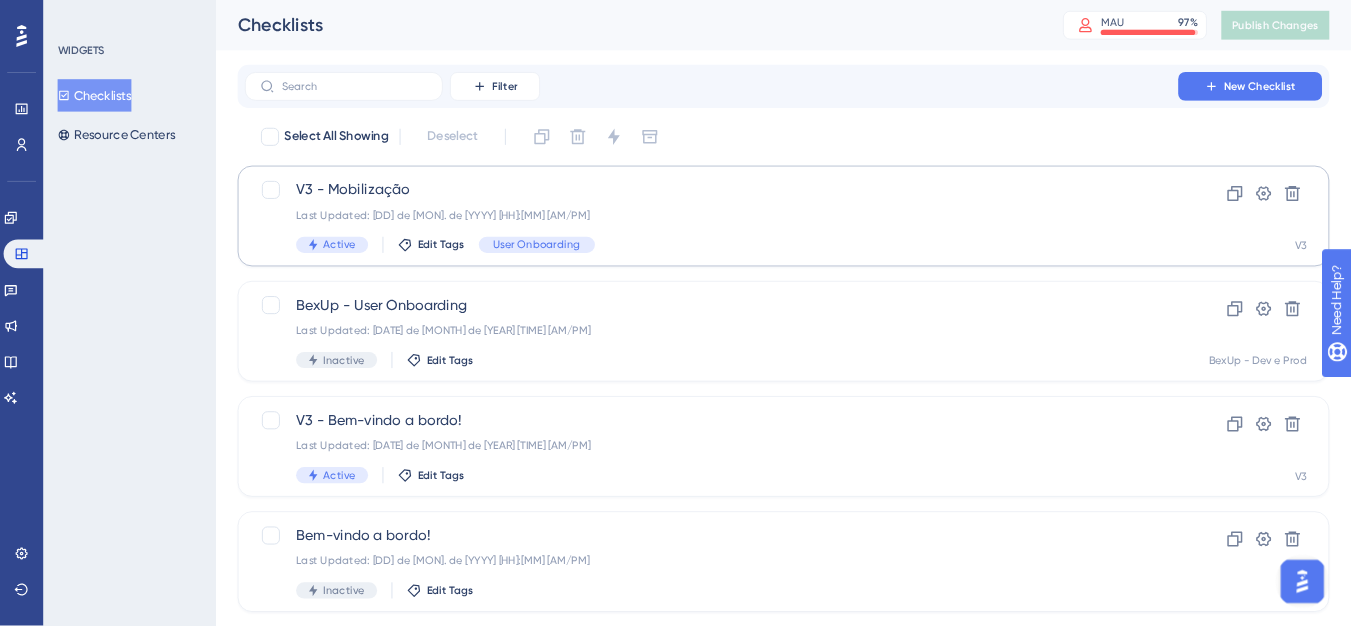 scroll, scrollTop: 0, scrollLeft: 0, axis: both 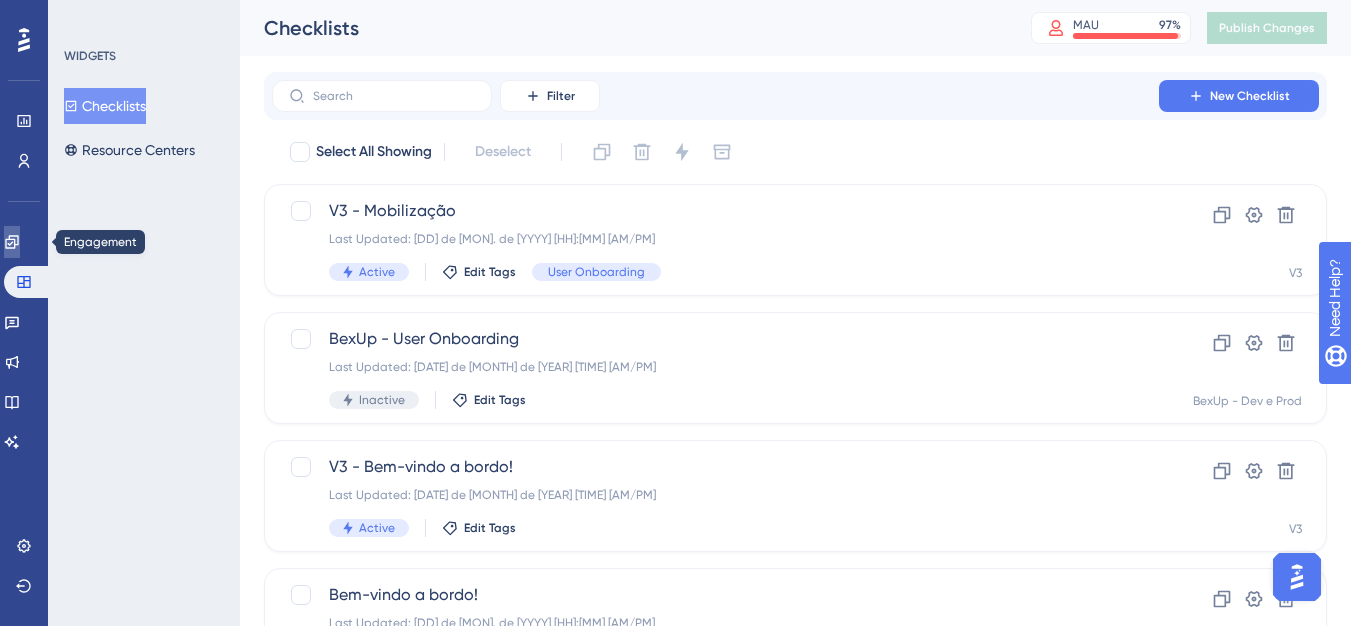 click at bounding box center (12, 242) 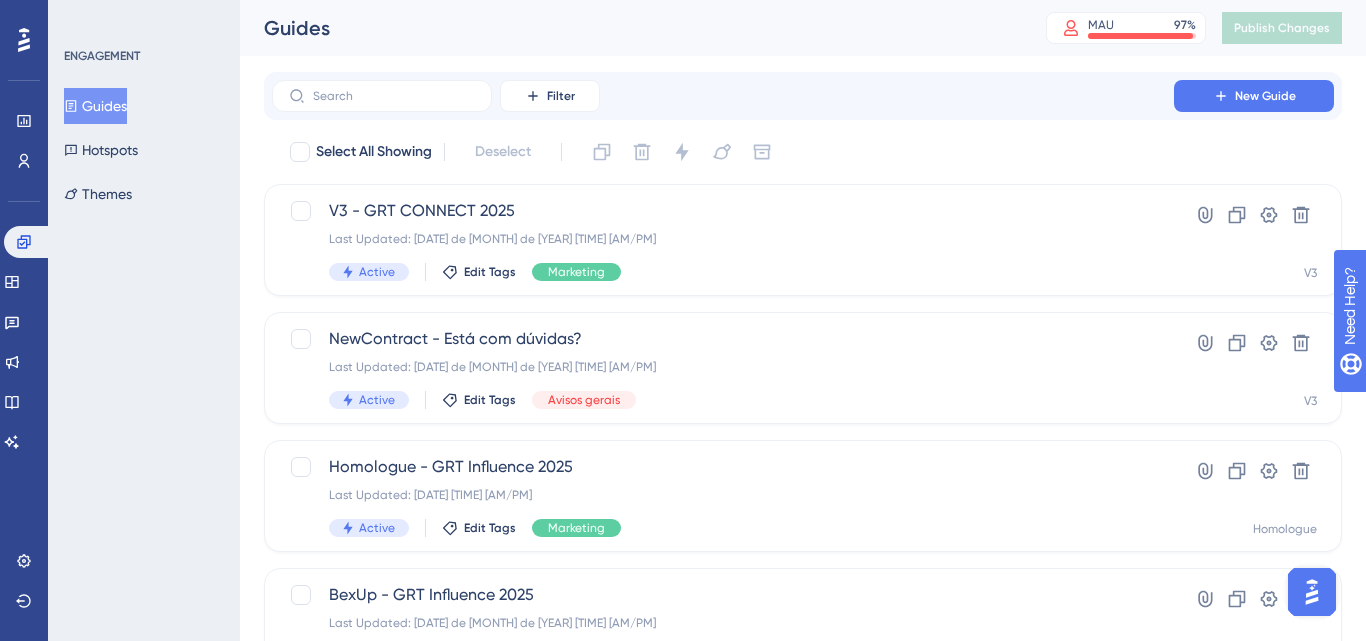 scroll, scrollTop: 487, scrollLeft: 0, axis: vertical 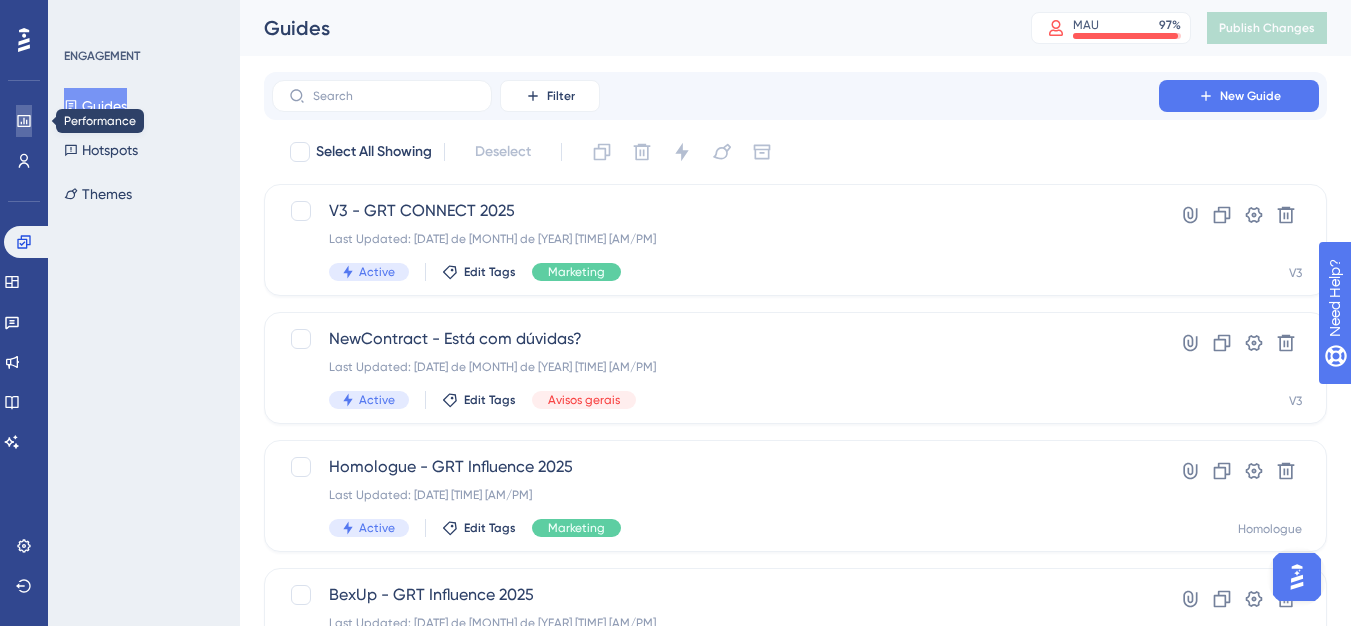 click at bounding box center (24, 121) 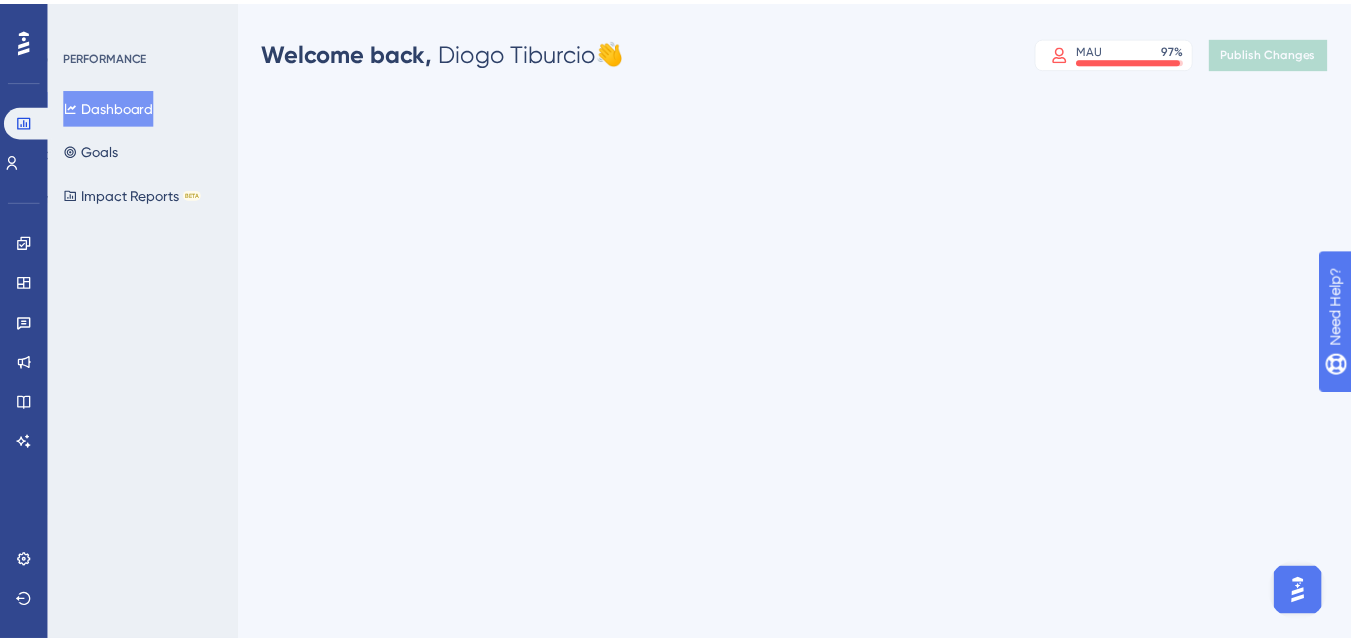 scroll, scrollTop: 472, scrollLeft: 0, axis: vertical 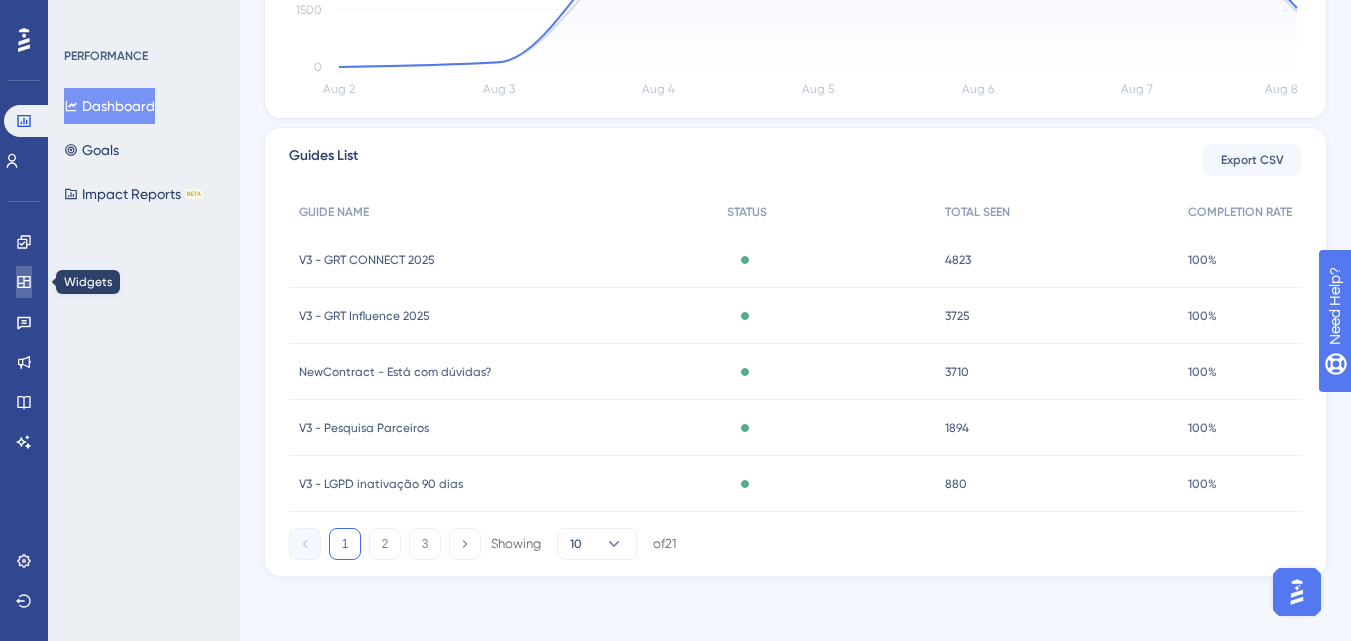 click at bounding box center (24, 282) 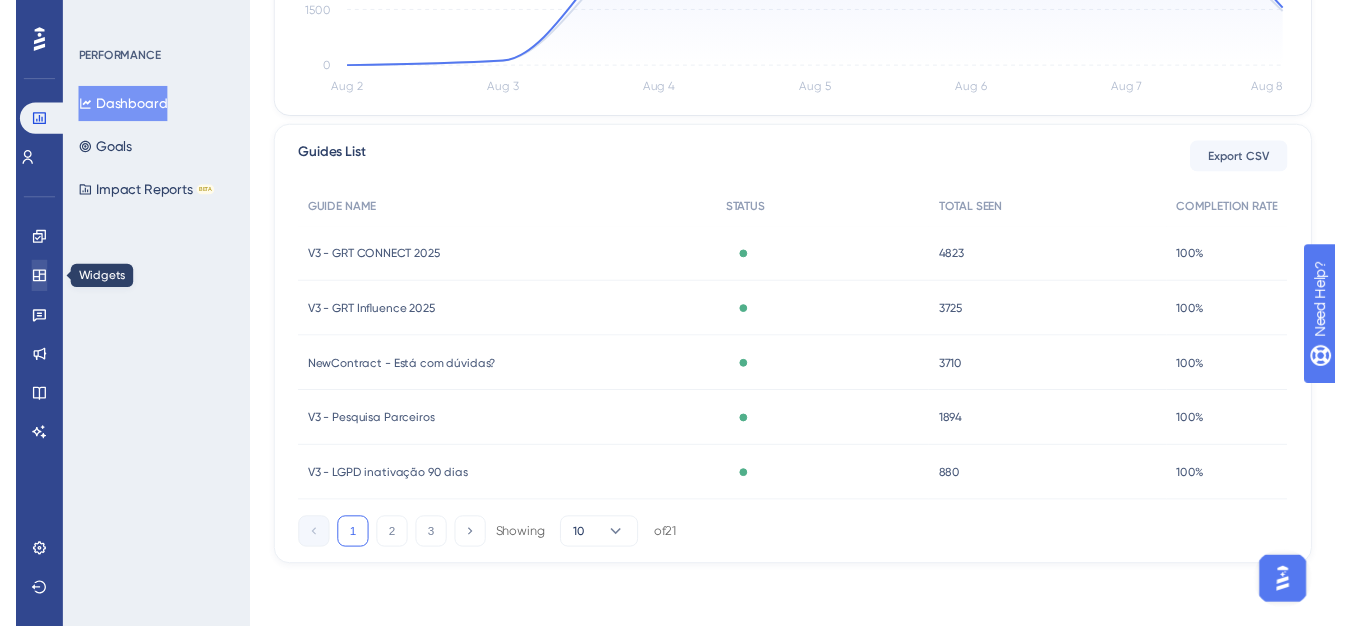 scroll, scrollTop: 0, scrollLeft: 0, axis: both 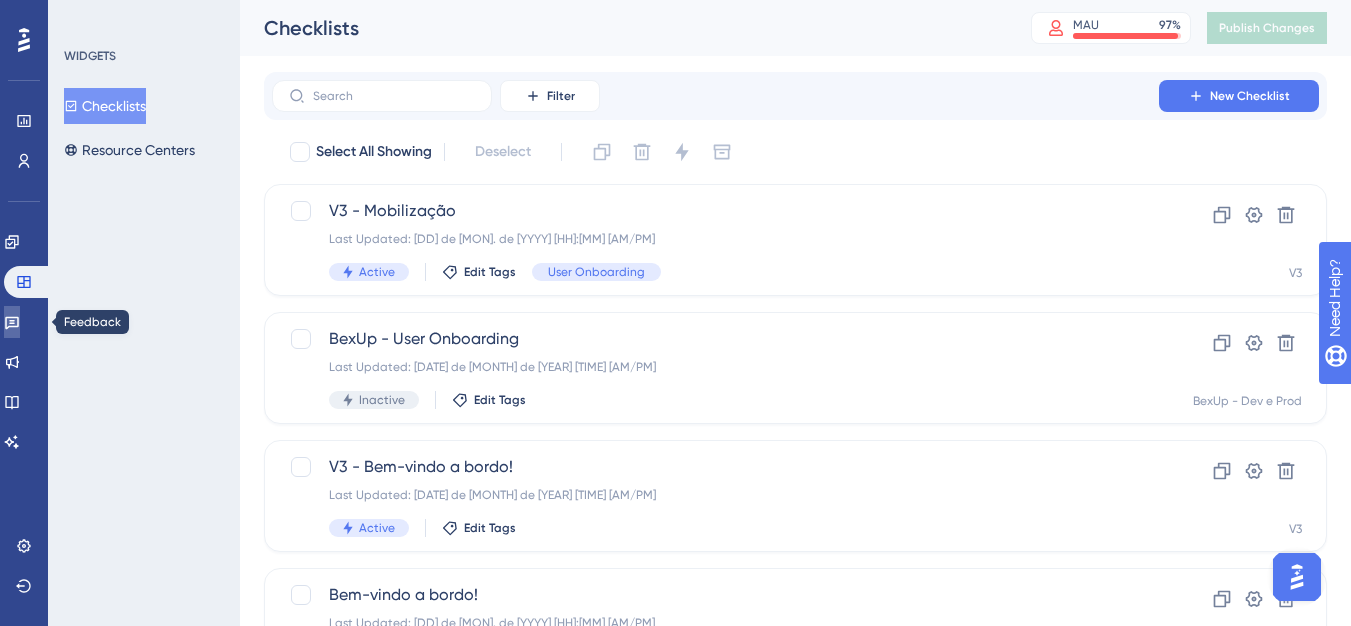 click 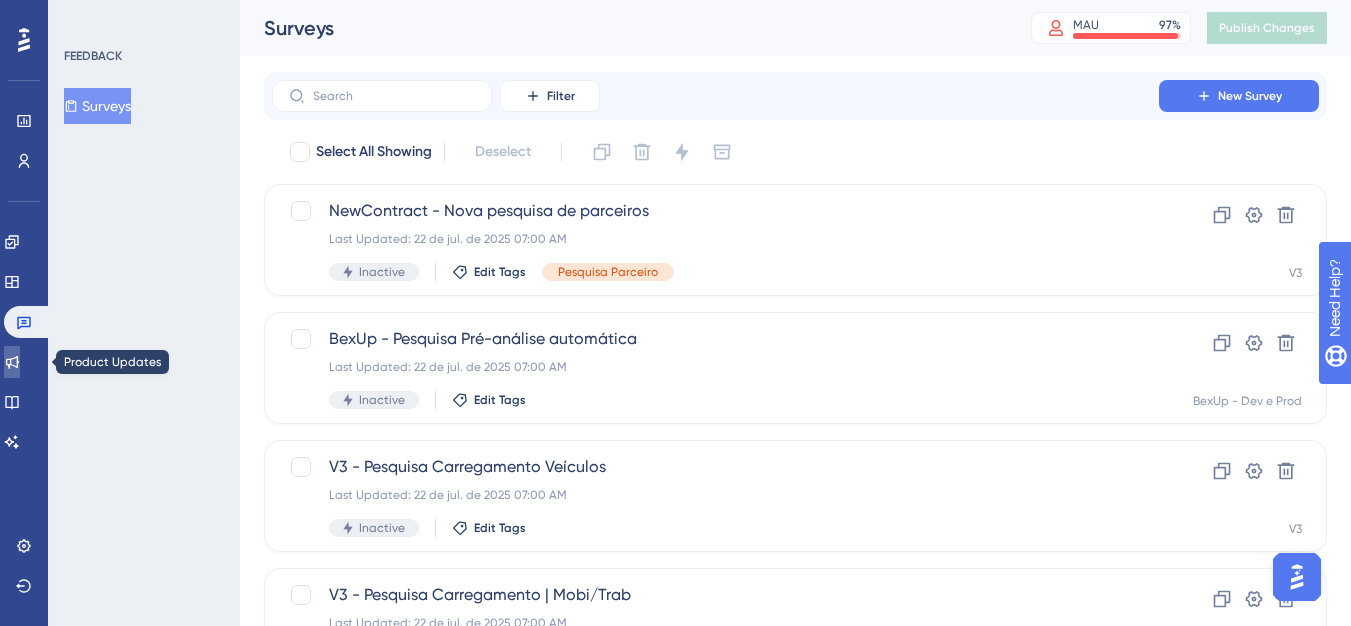 click 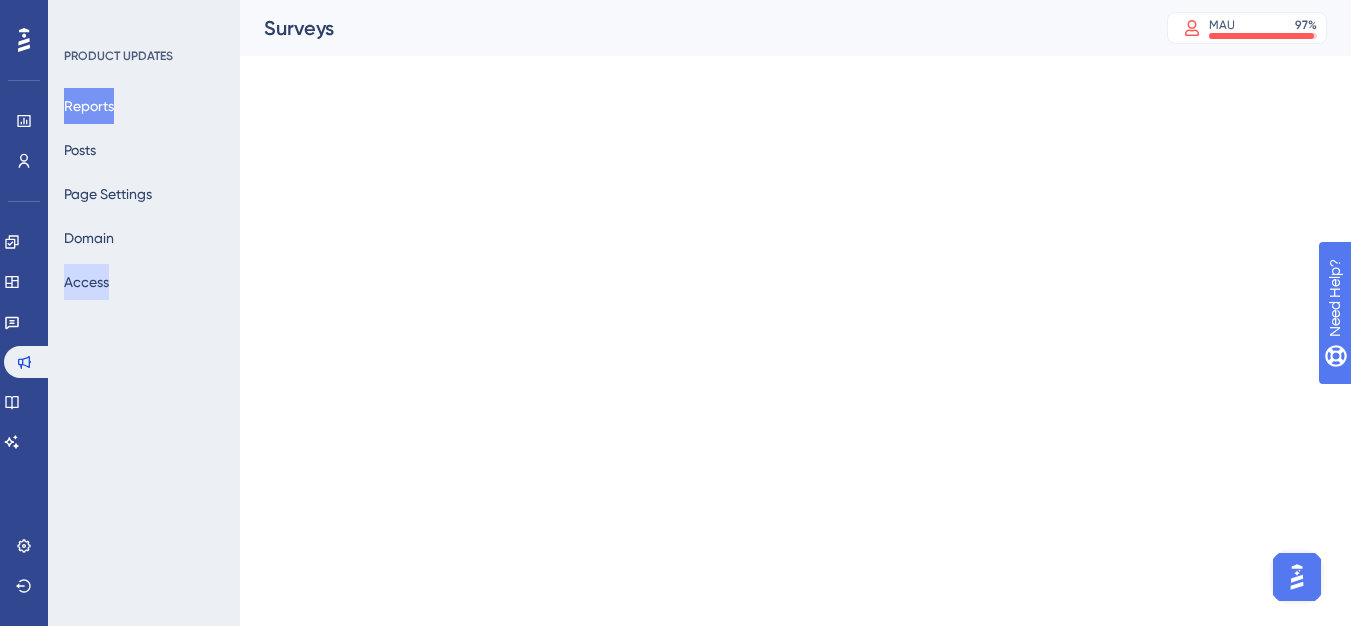 scroll, scrollTop: 487, scrollLeft: 0, axis: vertical 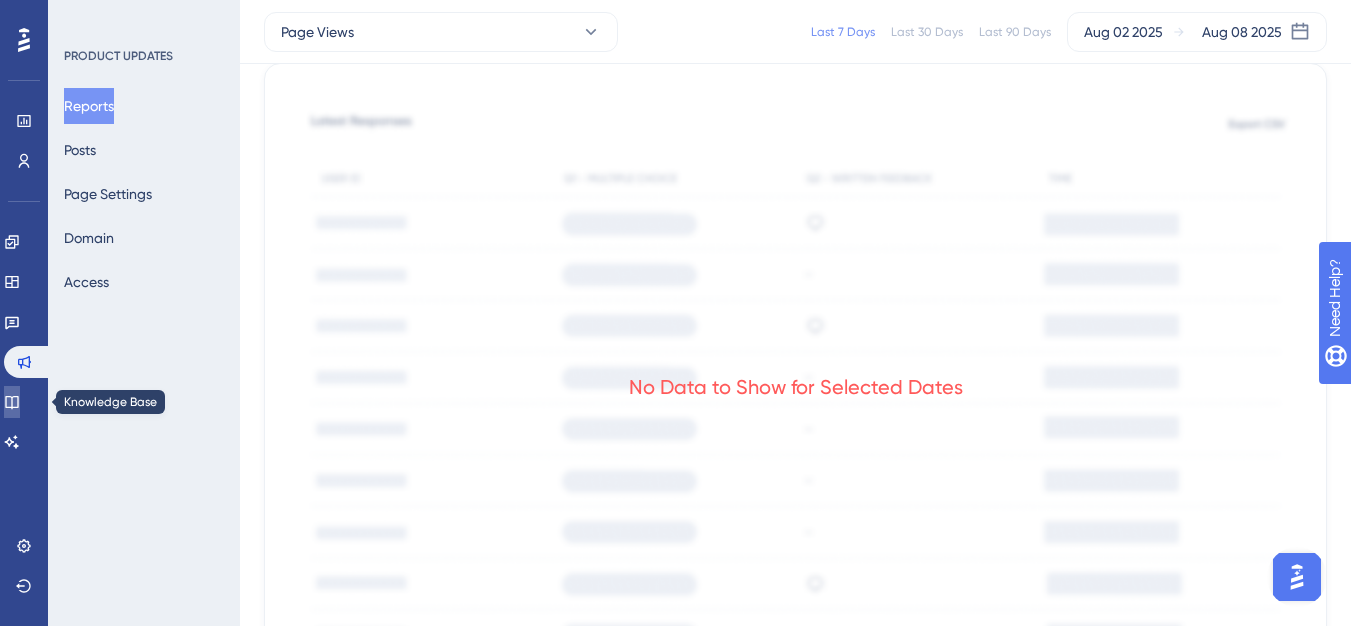 click 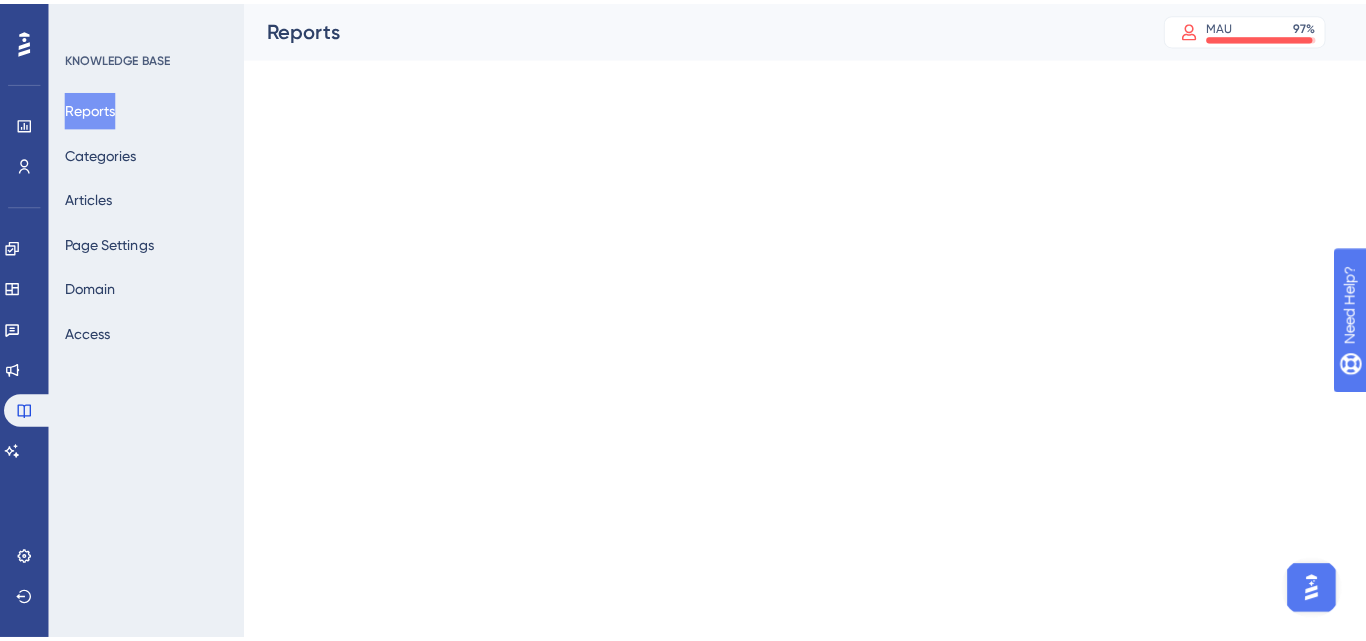 scroll, scrollTop: 0, scrollLeft: 0, axis: both 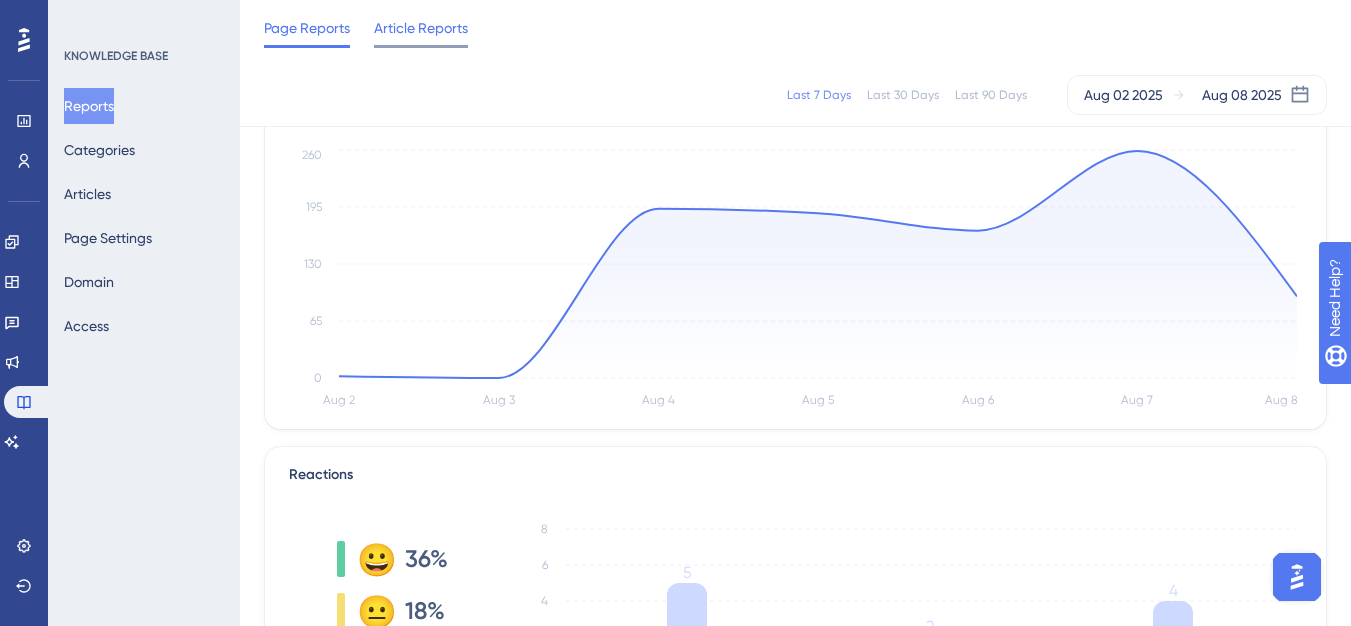 click on "Article Reports" at bounding box center [421, 28] 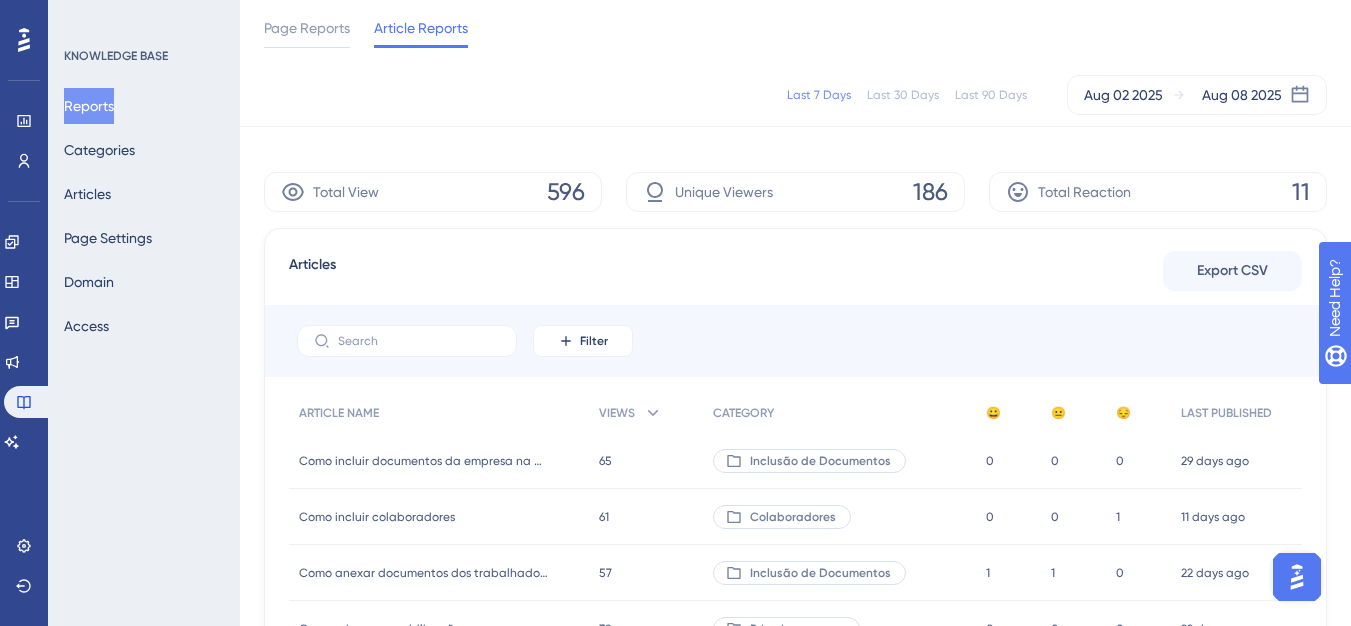 scroll, scrollTop: 0, scrollLeft: 0, axis: both 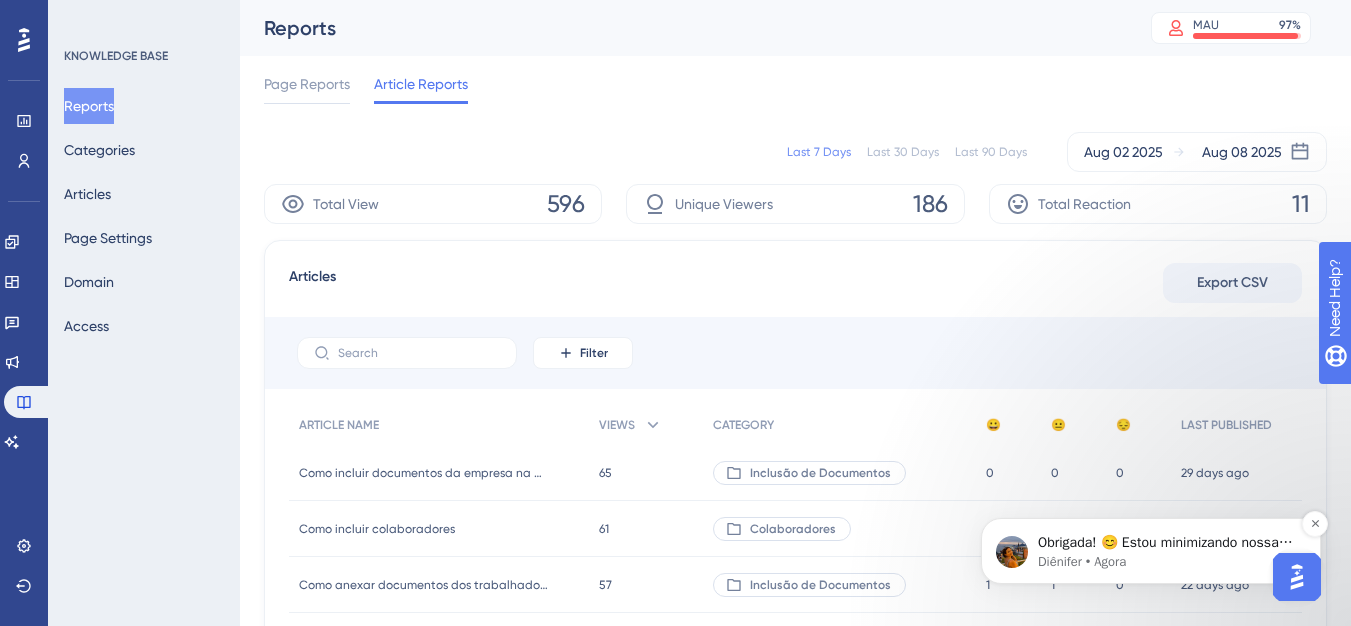 click on "Obrigada! 😊 Estou minimizando nossa conversa, mas ela reabrirá automaticamente na minha caixa de entrada caso você me envie uma nova mensagem! Estarei aqui se precisar de ajuda! 😊" at bounding box center [1167, 543] 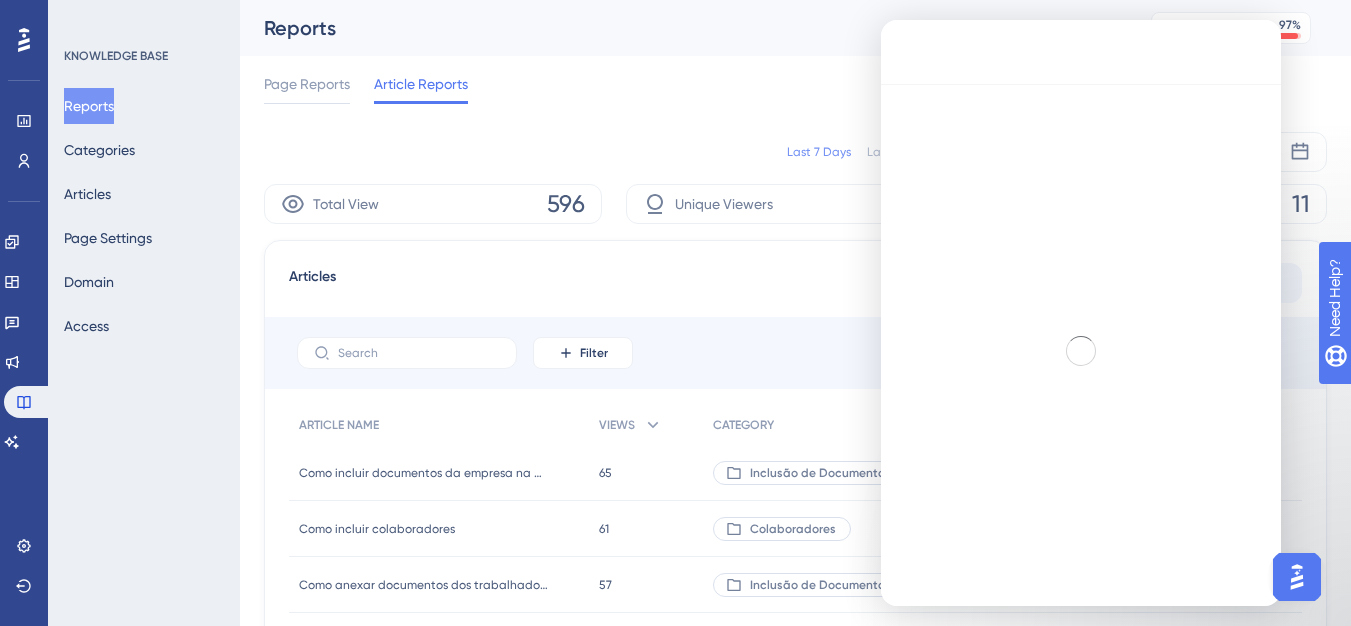 scroll, scrollTop: 3, scrollLeft: 0, axis: vertical 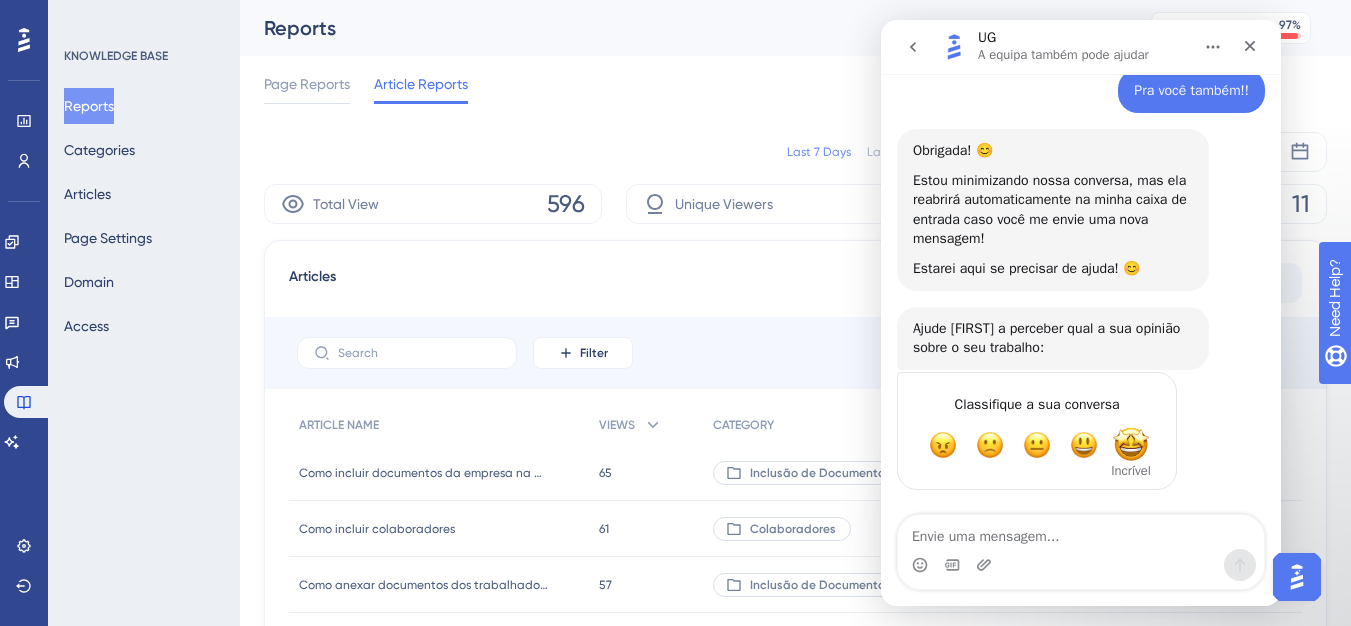 click on "Incrível" at bounding box center (1131, 470) 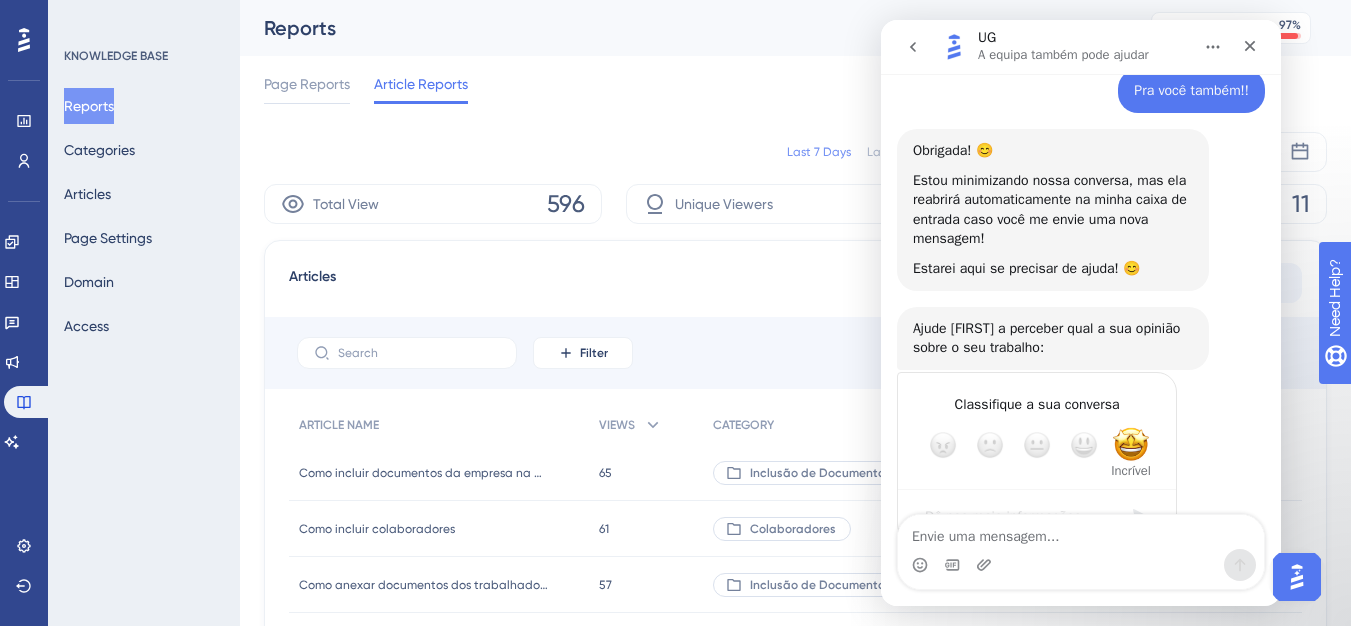 scroll, scrollTop: 898, scrollLeft: 0, axis: vertical 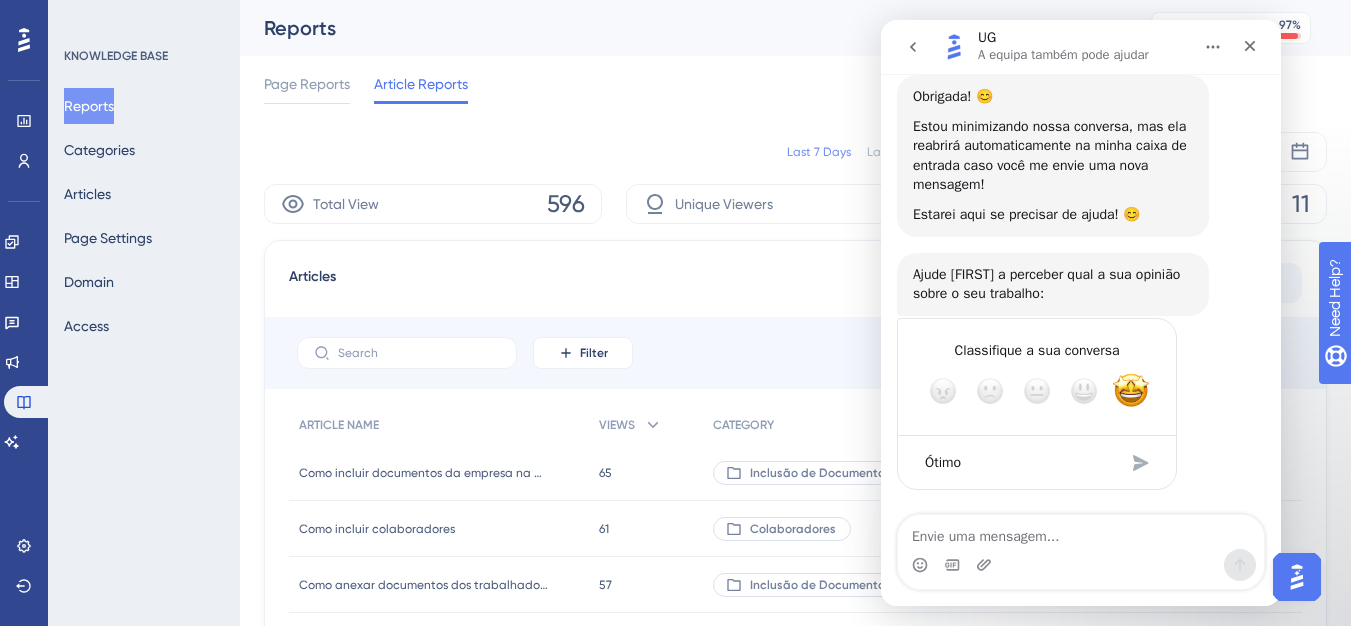 type on "Ótimo" 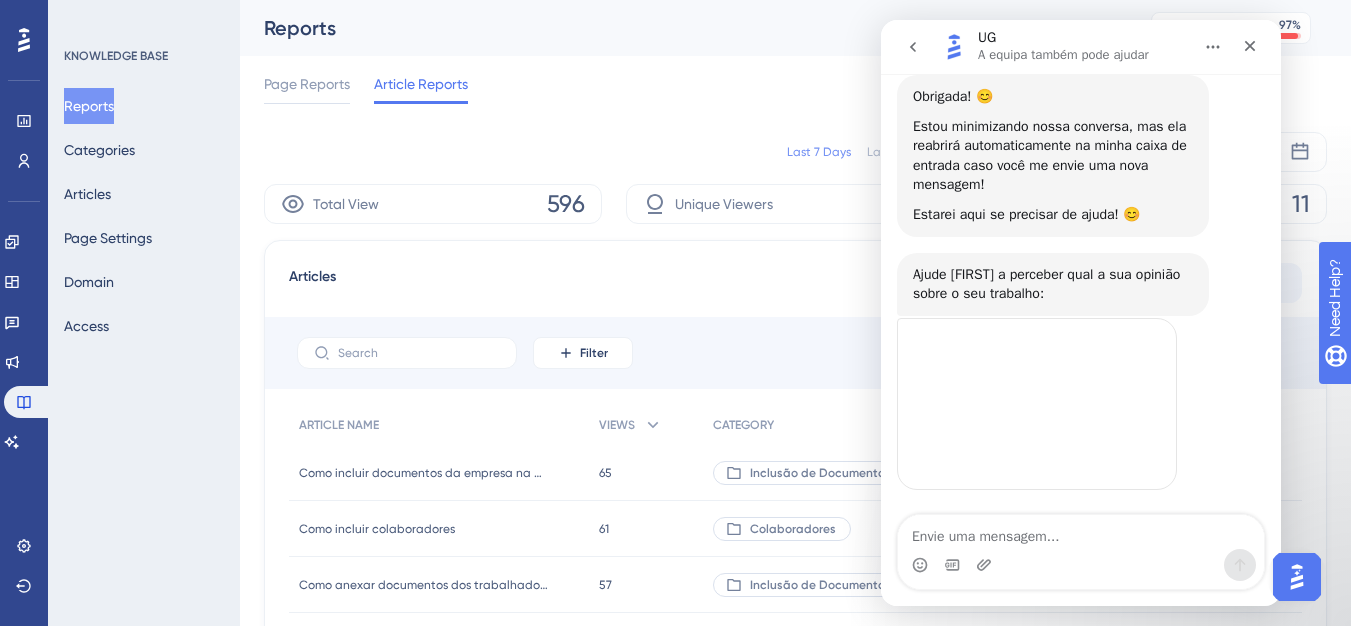 scroll, scrollTop: 872, scrollLeft: 0, axis: vertical 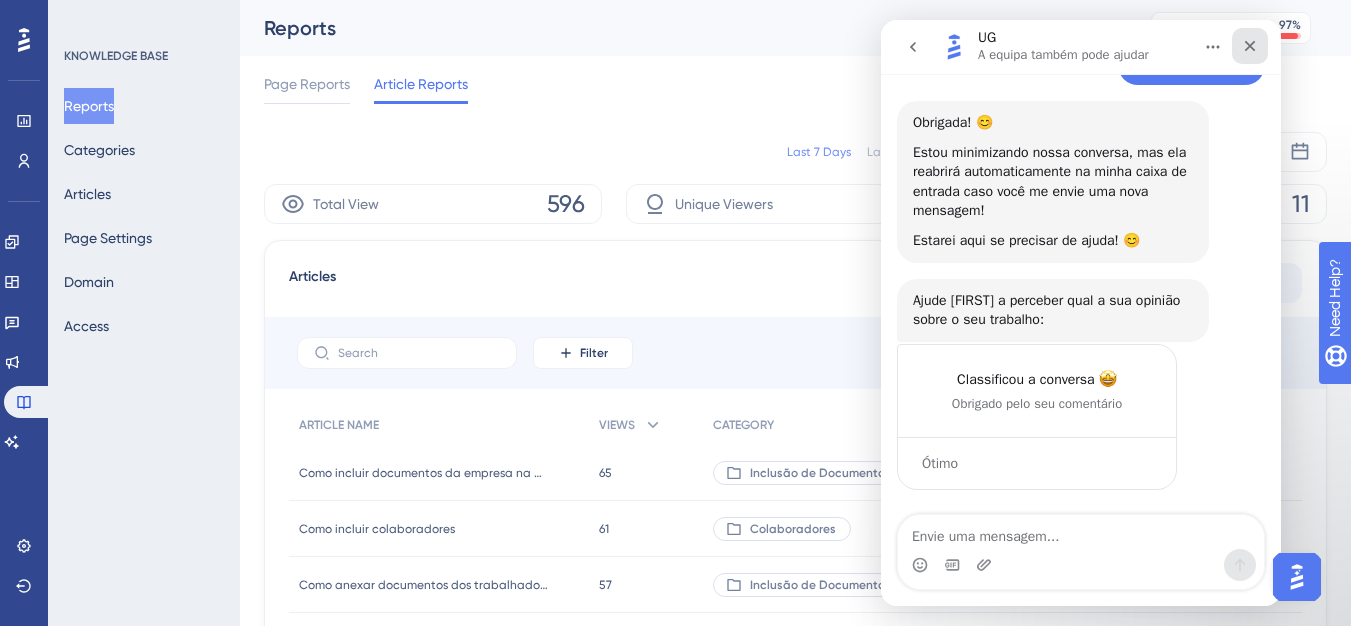 click at bounding box center (1250, 46) 